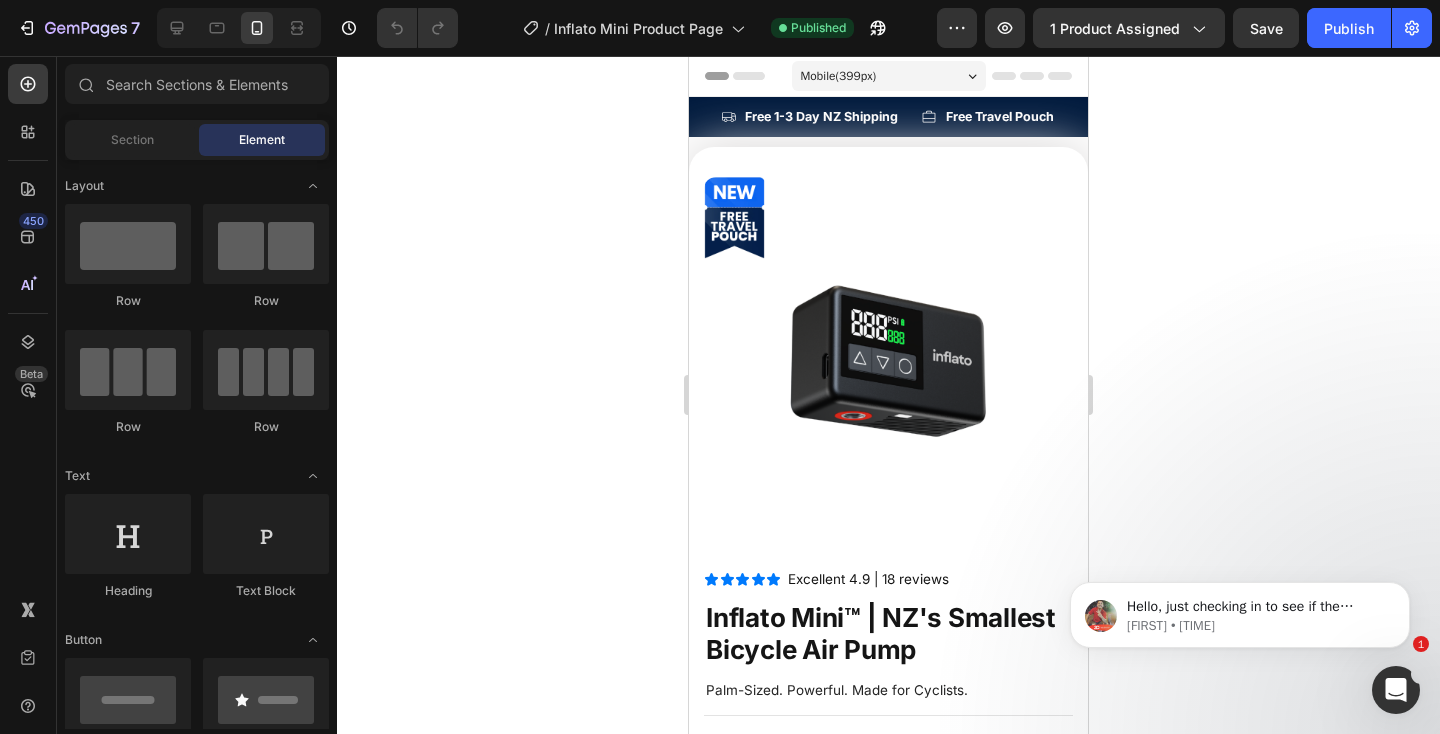 scroll, scrollTop: 0, scrollLeft: 0, axis: both 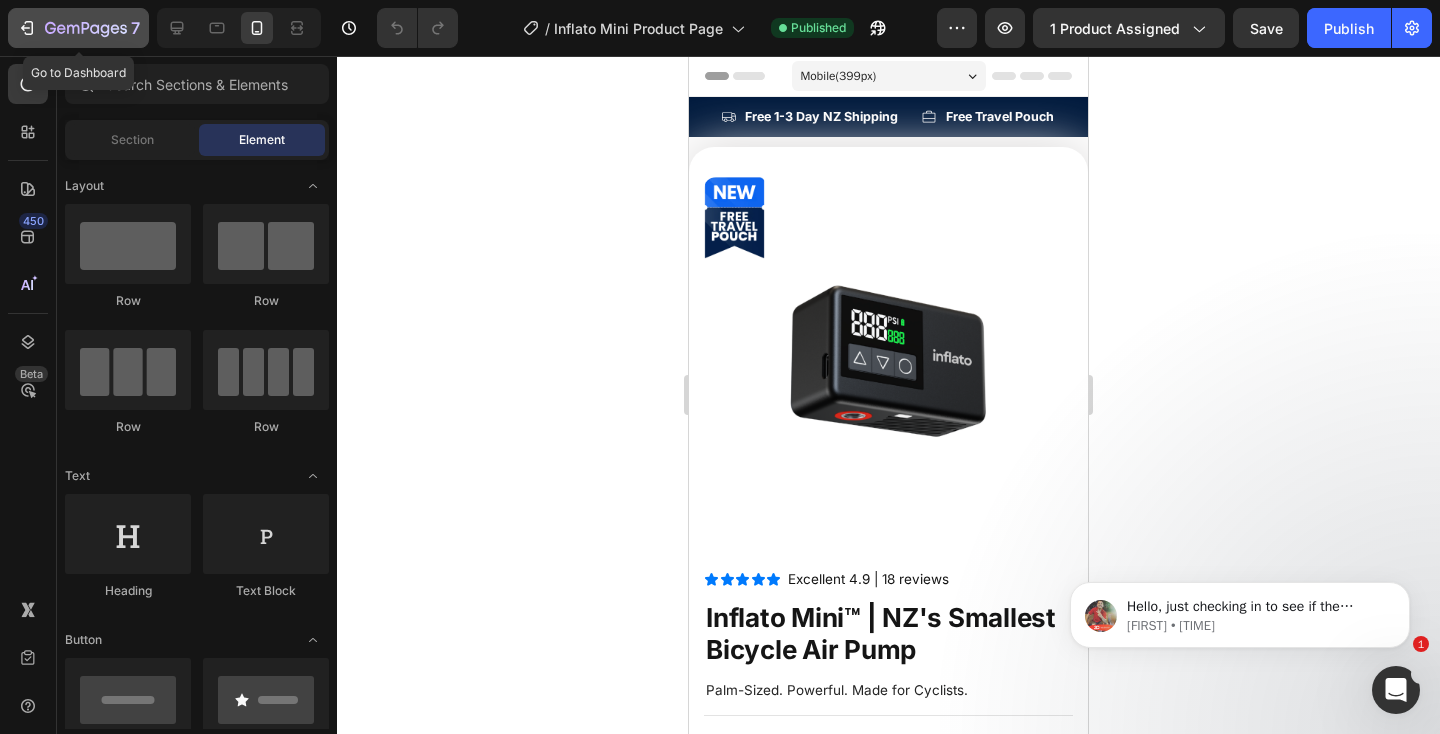 click on "7" at bounding box center (78, 28) 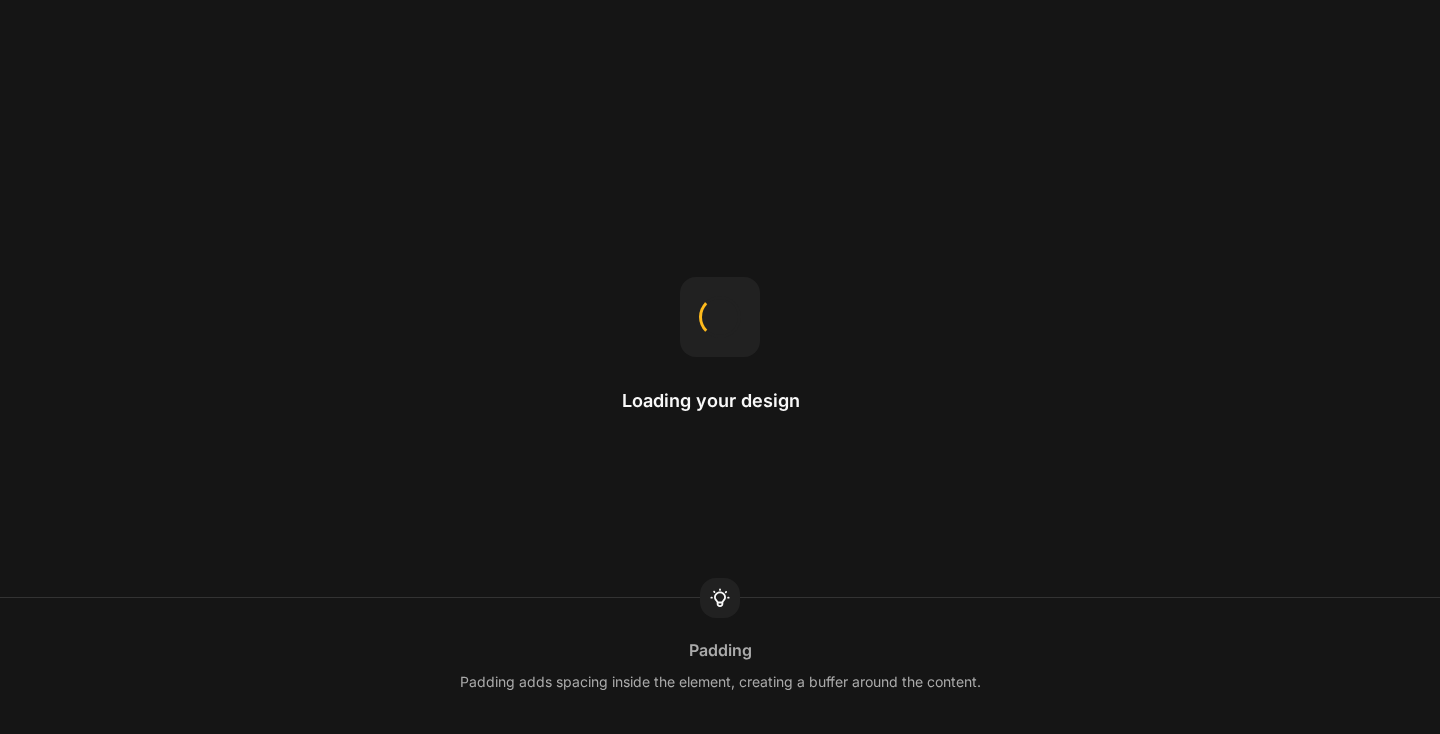 scroll, scrollTop: 0, scrollLeft: 0, axis: both 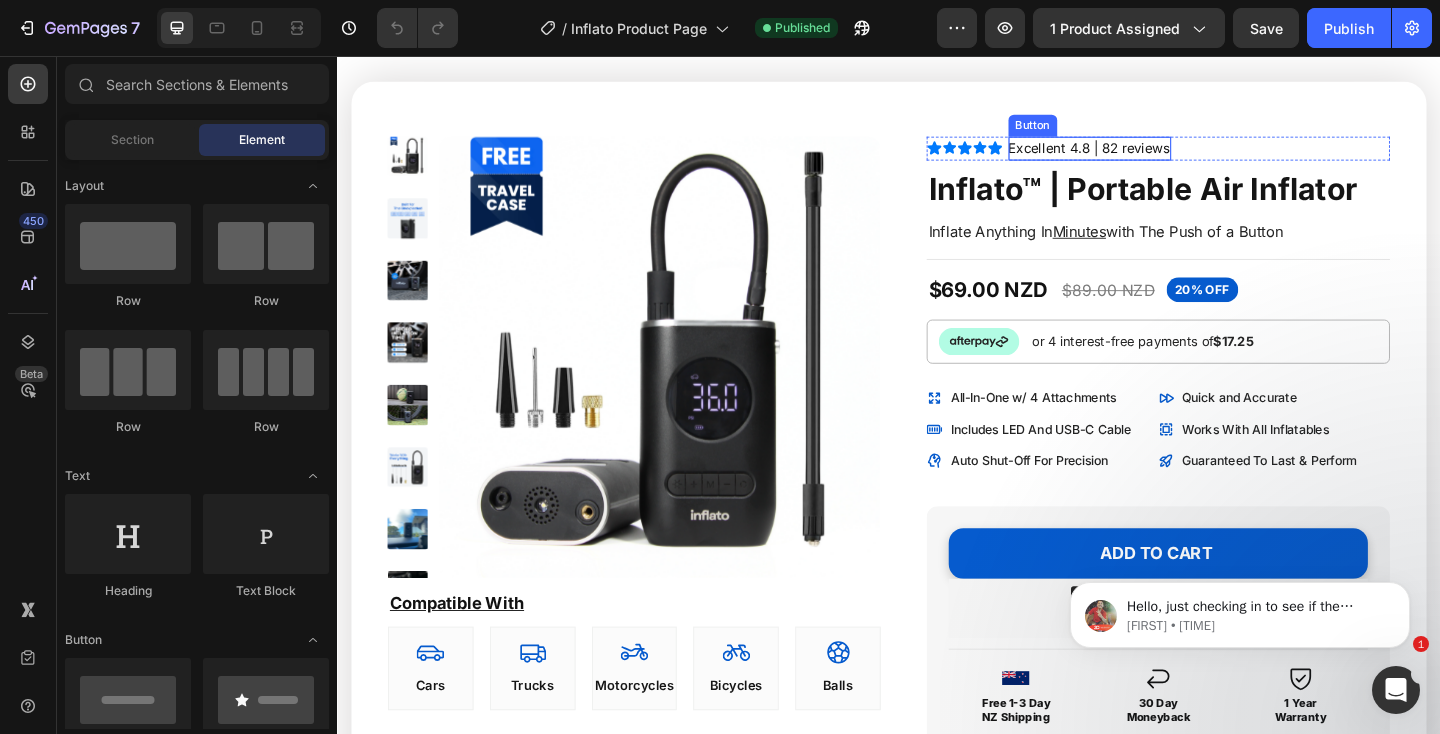 click on "Excellent 4.8 | 82 reviews" at bounding box center [1155, 156] 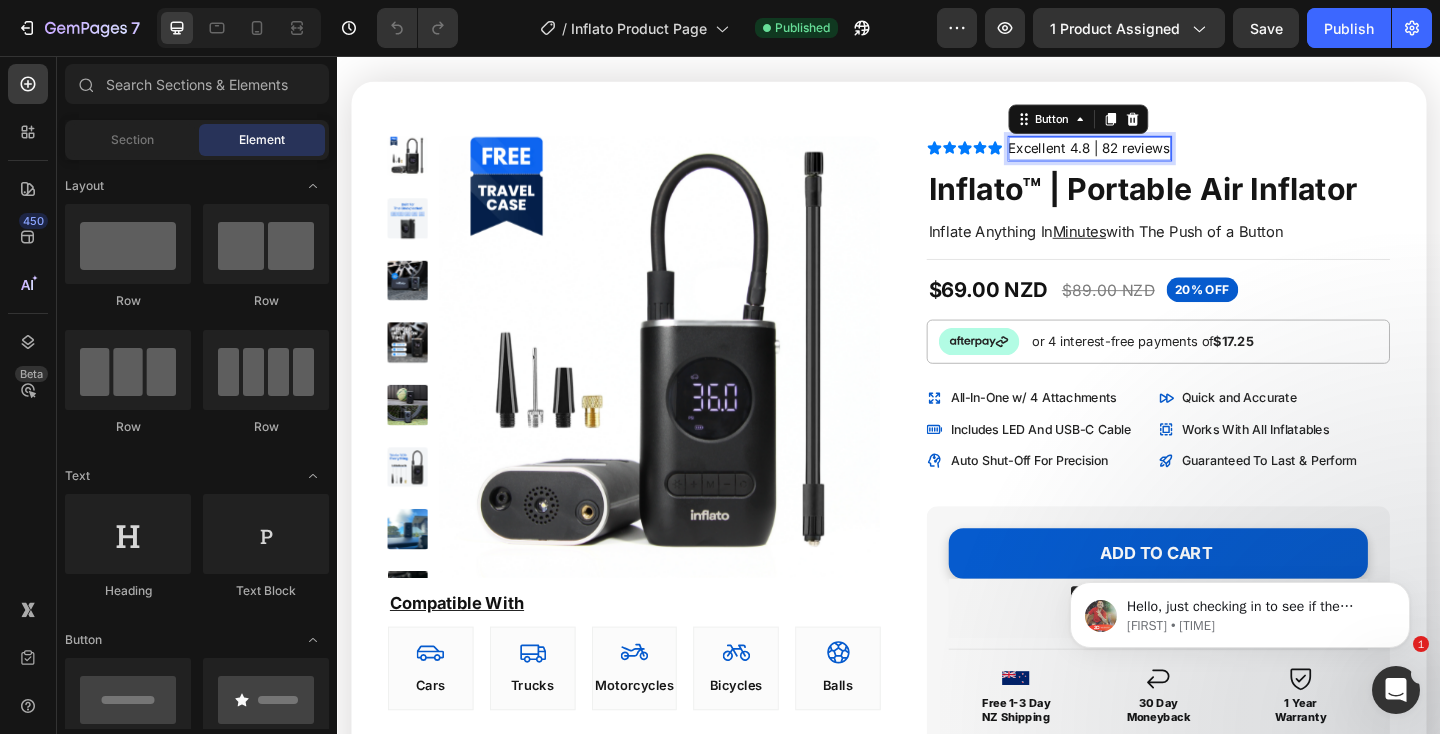 click on "Excellent 4.8 | 82 reviews" at bounding box center [1155, 156] 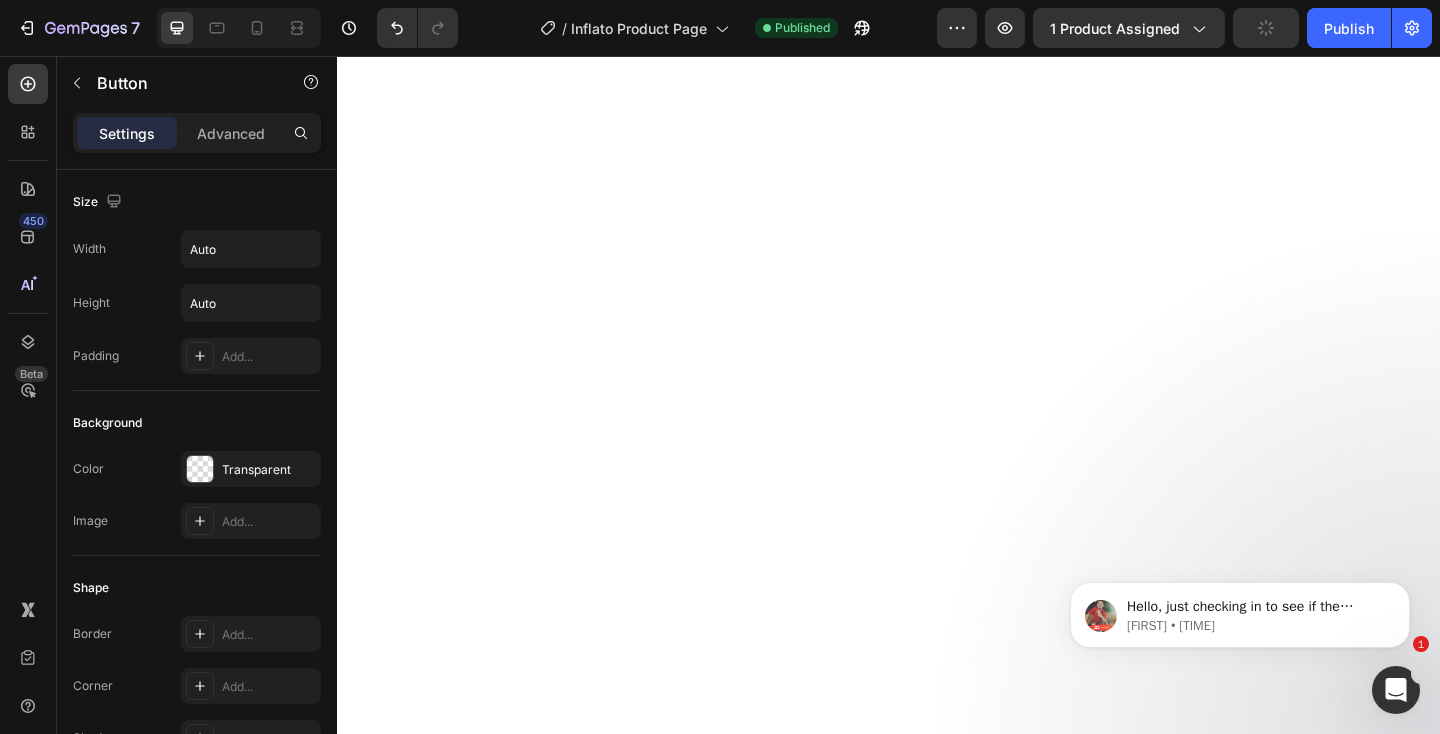 scroll, scrollTop: 0, scrollLeft: 0, axis: both 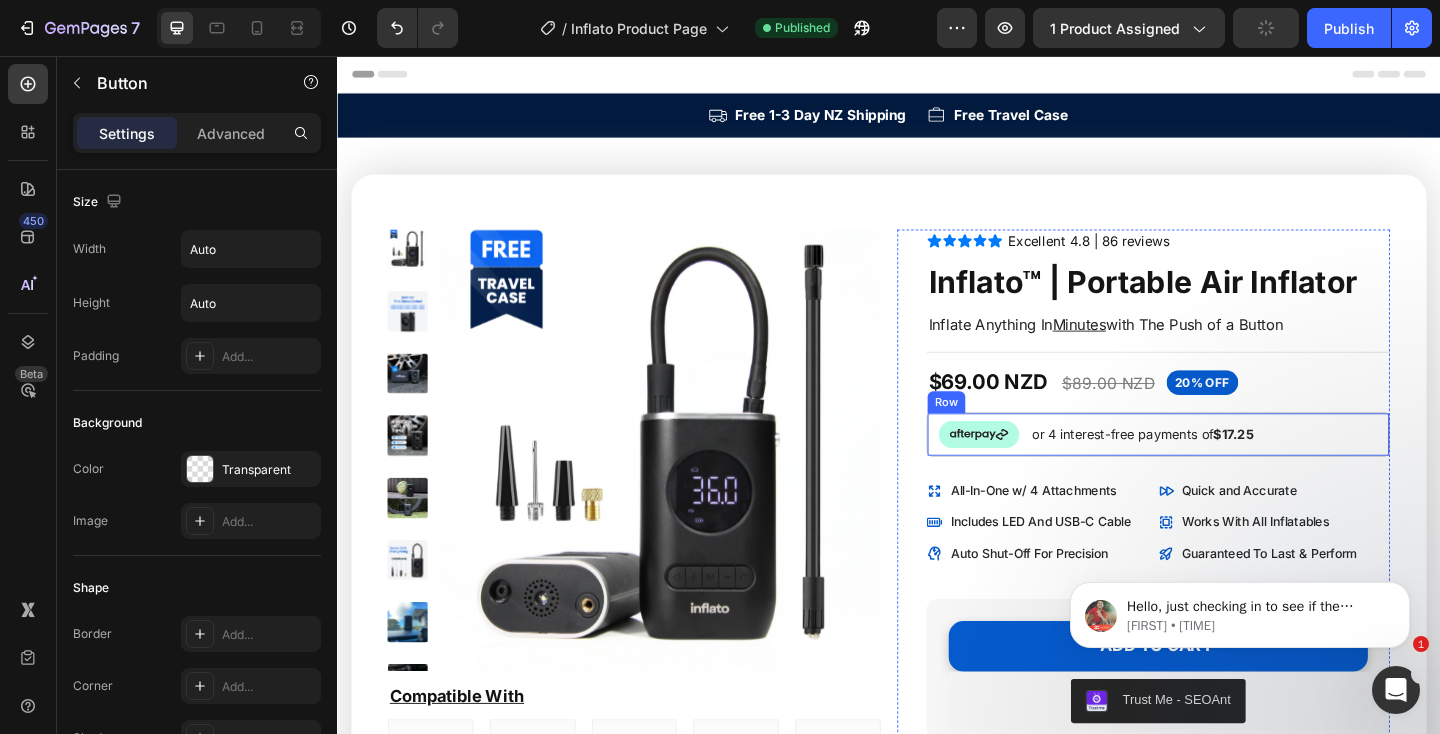 click on "Icon Icon Icon Icon
Icon Icon List Excellent 4.8 | 86 reviews Button Row Inflato™ | Portable Air Inflator Heading Inflate Anything In  Minutes  with The Push of a Button Text Block                Title Line $69.00 NZD Product Price Product Price $89.00 NZD Product Price Product Price 22% OFF Discount Tag 20% OFF Text Block Row Row Image or 4 interest-free payments of  $17.25 Text Block Row
All-In-One w/ 4 Attachments
Includes LED And USB-C Cable
Auto Shut-Off For Precision Item List
Quick and Accurate
Works With All Inflatables
Guaranteed To Last & Perform Item List Row ADD TO CART Add to Cart Trust Me - SEOAnt Trust Me - SEOAnt                Title Line
Icon Free 1-3 Day NZ Shipping  Text Block
Icon 30 Day Icon" at bounding box center (1230, 783) 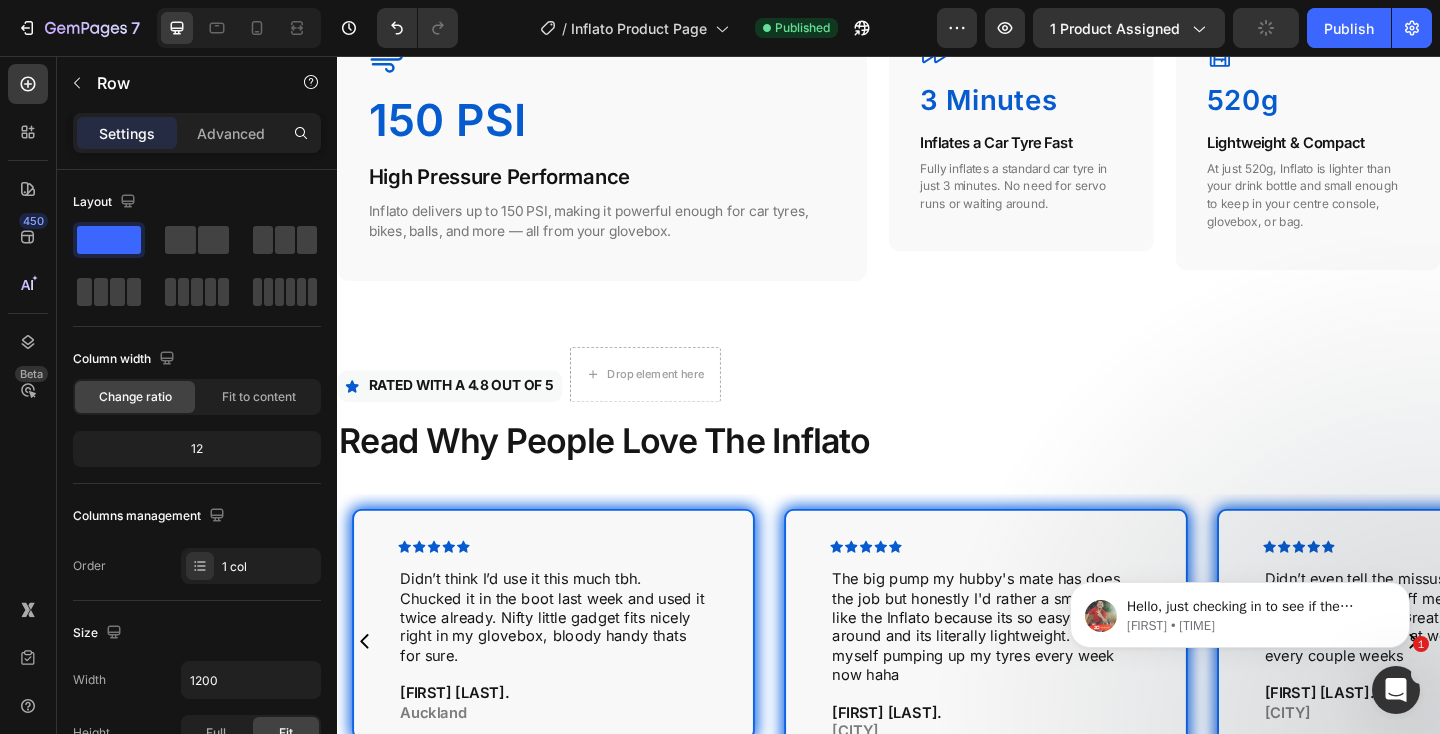 scroll, scrollTop: 4132, scrollLeft: 0, axis: vertical 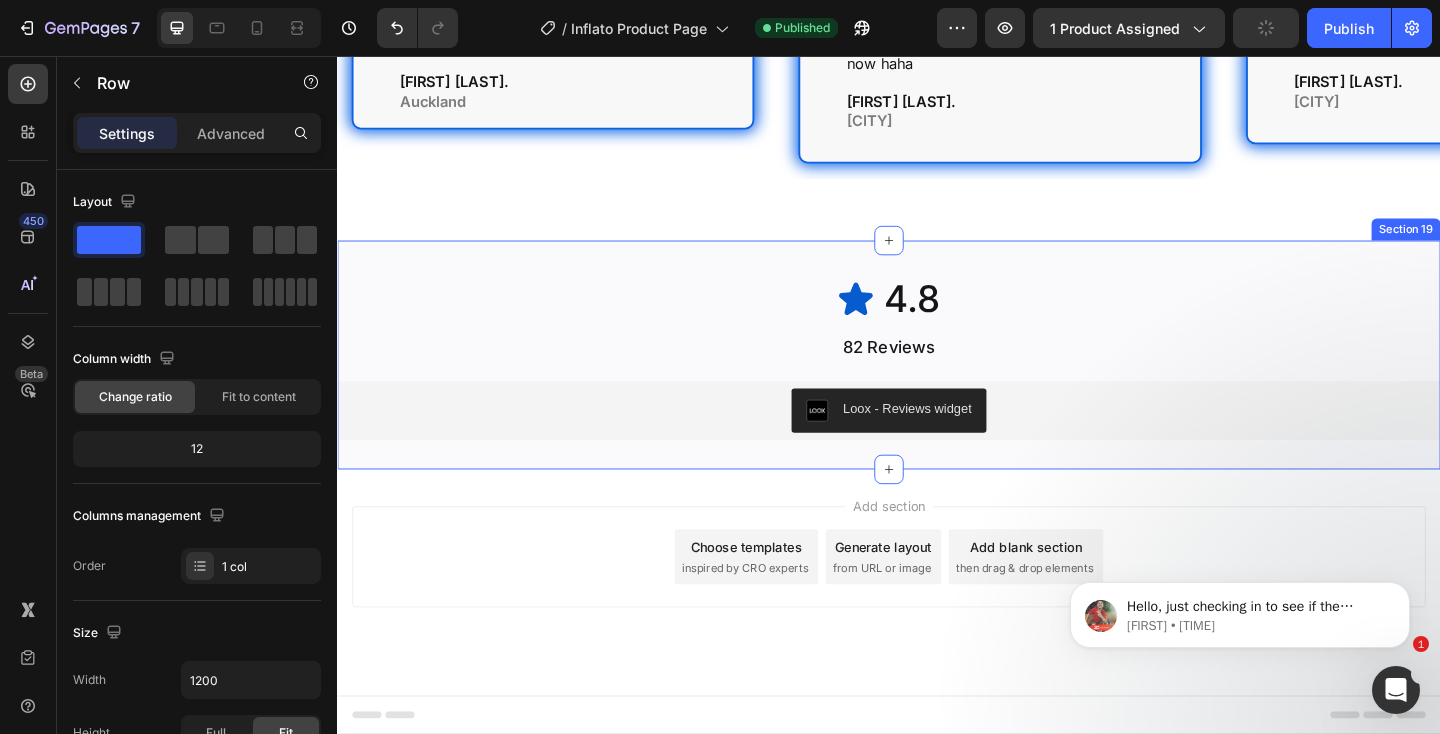 click on "Heading" at bounding box center (917, 347) 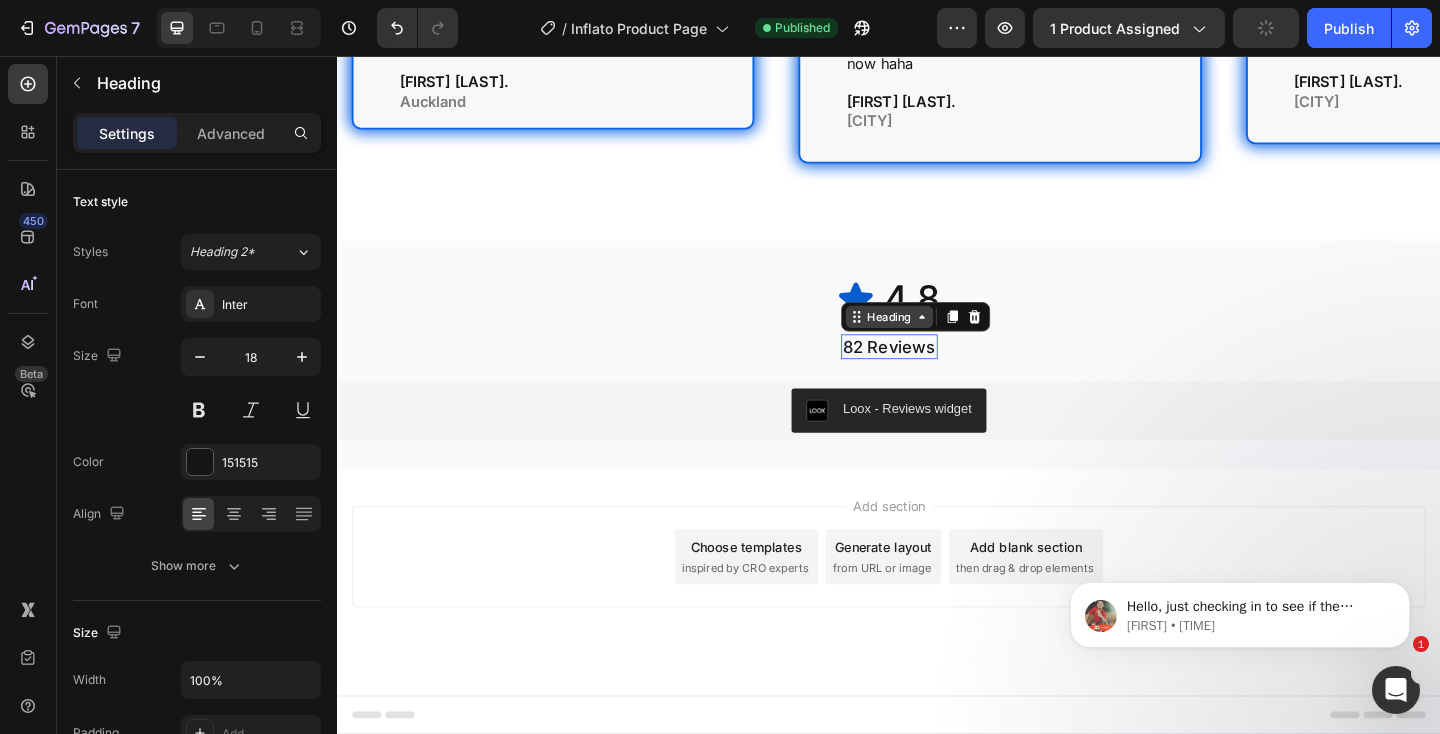 click on "Heading" at bounding box center [966, 340] 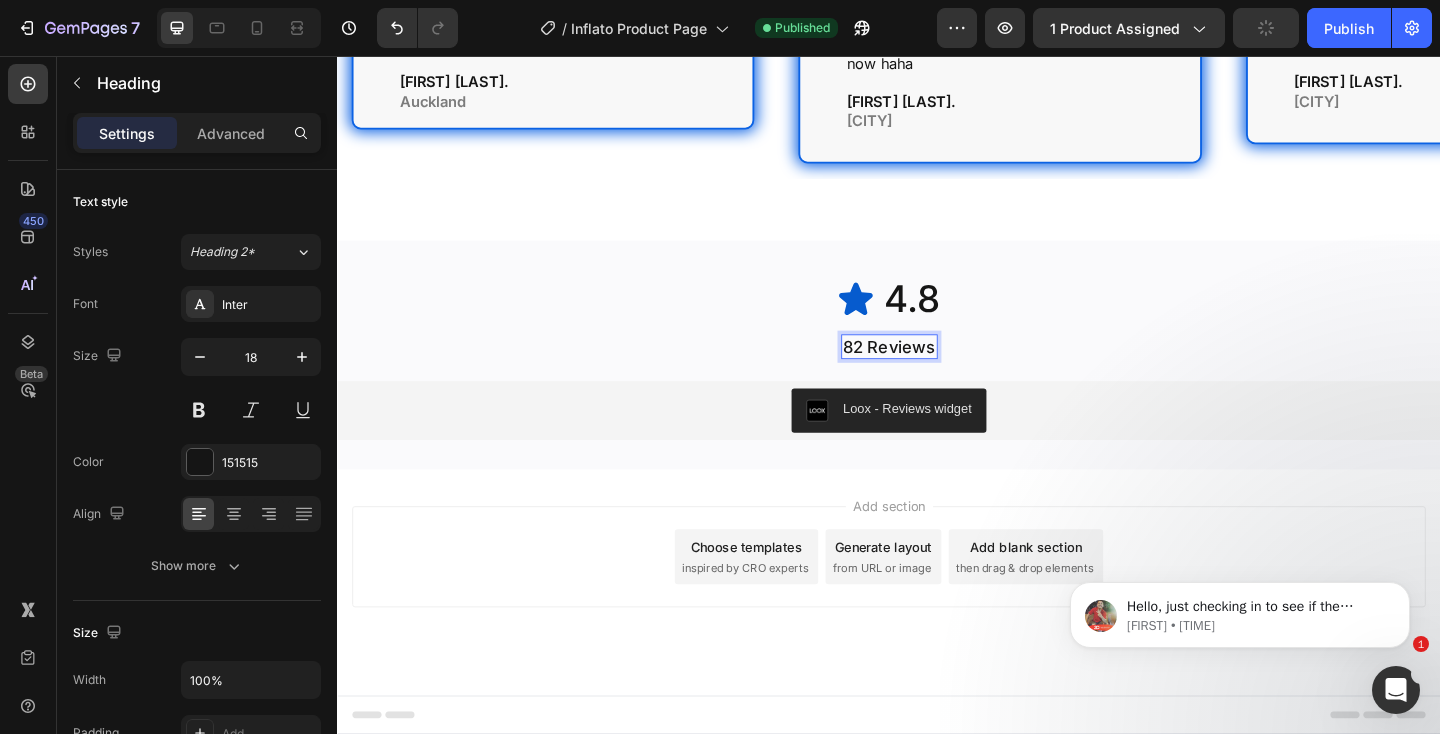 click on "82 Reviews" at bounding box center [937, 372] 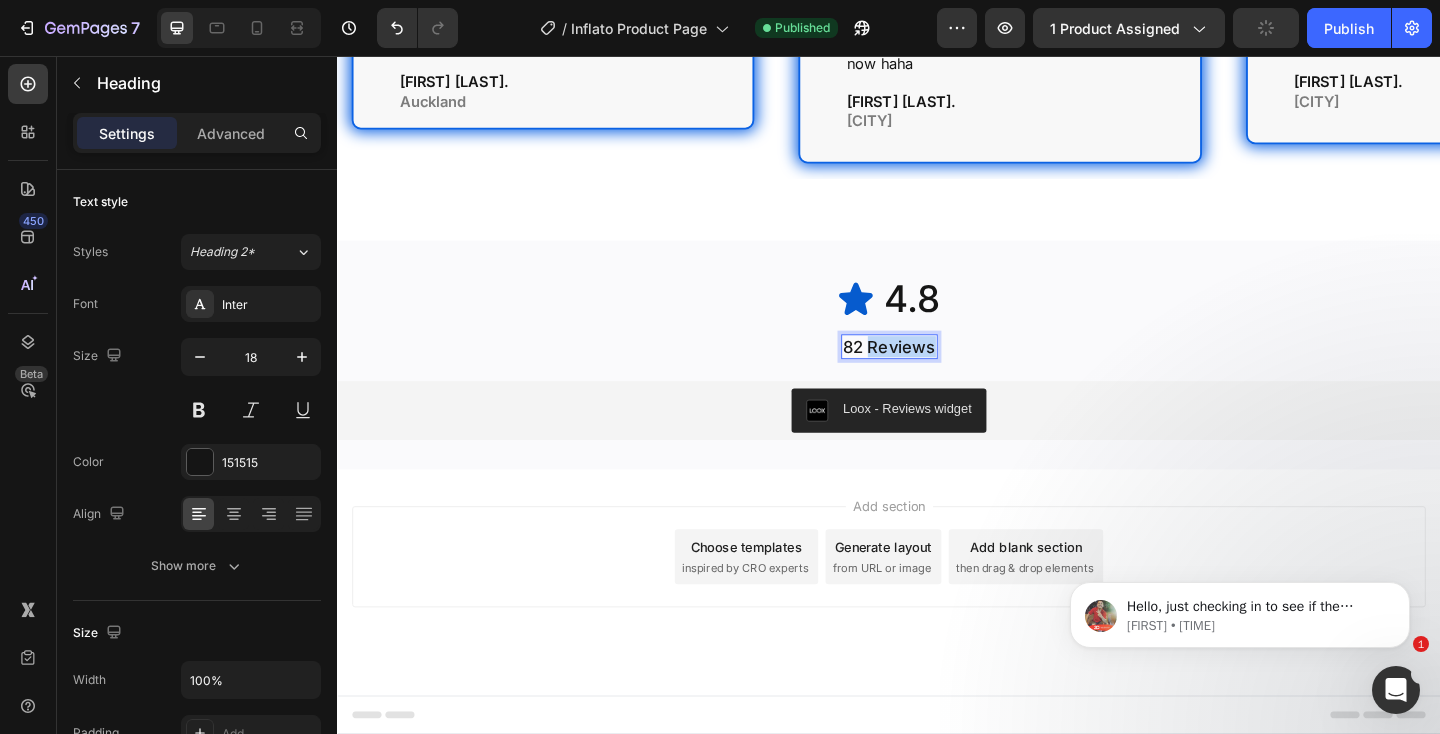 click on "82 Reviews" at bounding box center [937, 372] 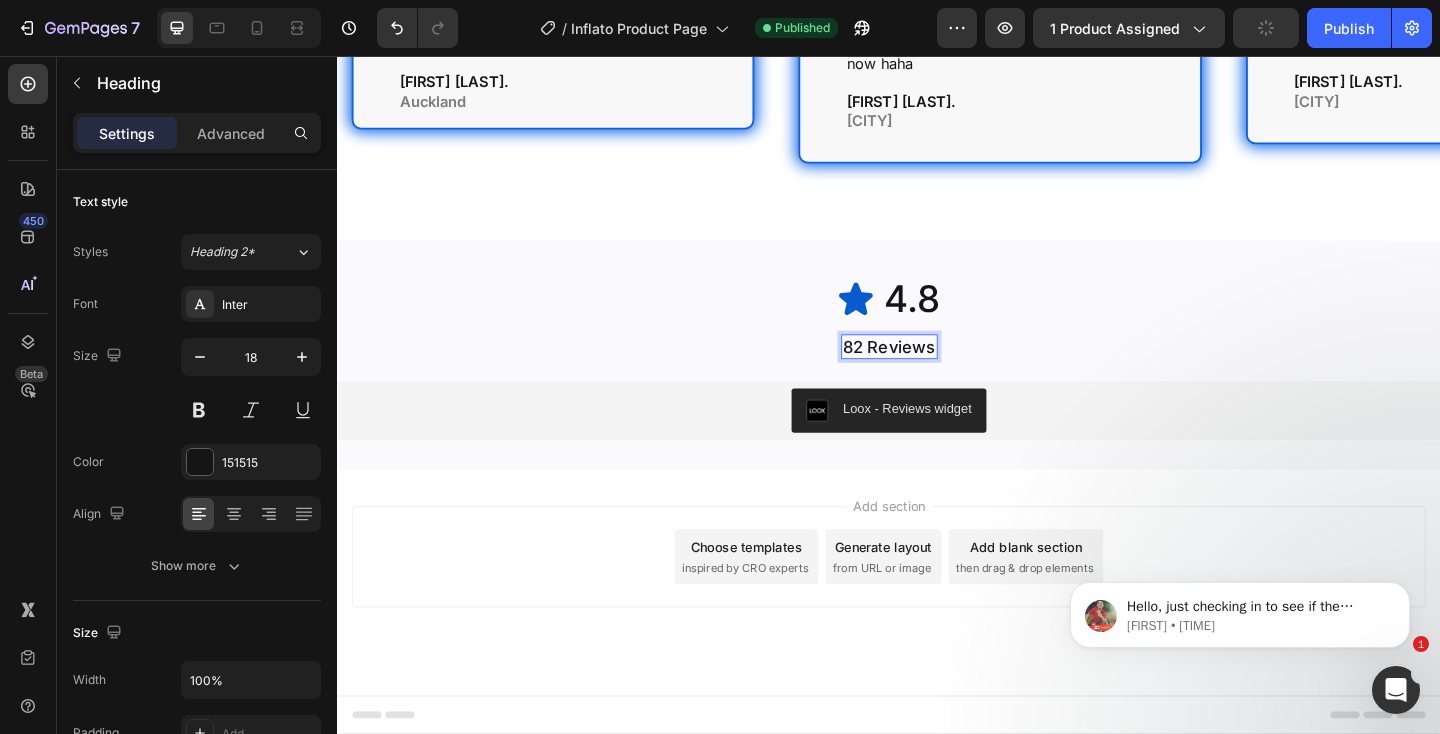 click on "82 Reviews" at bounding box center (937, 372) 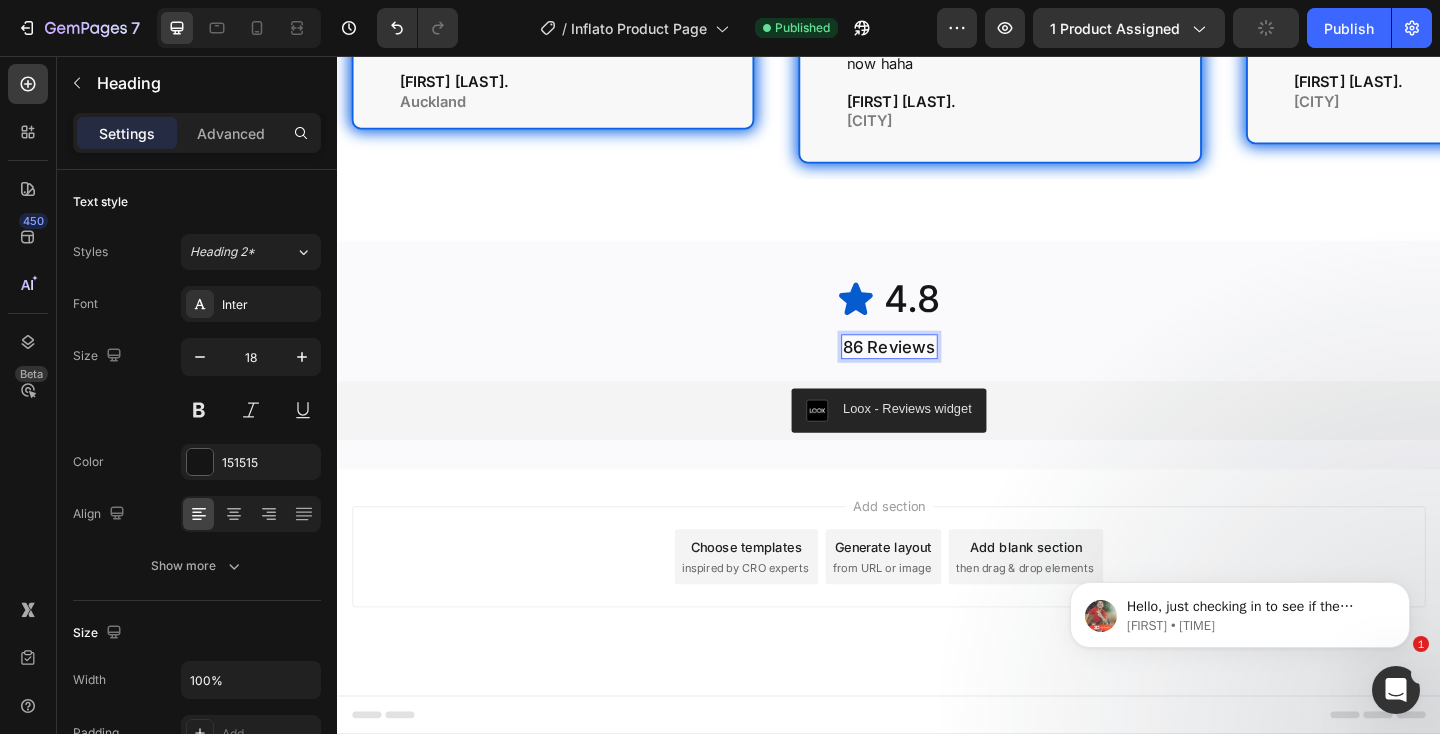 click on "Icon 4.8 Heading Row" at bounding box center (937, 321) 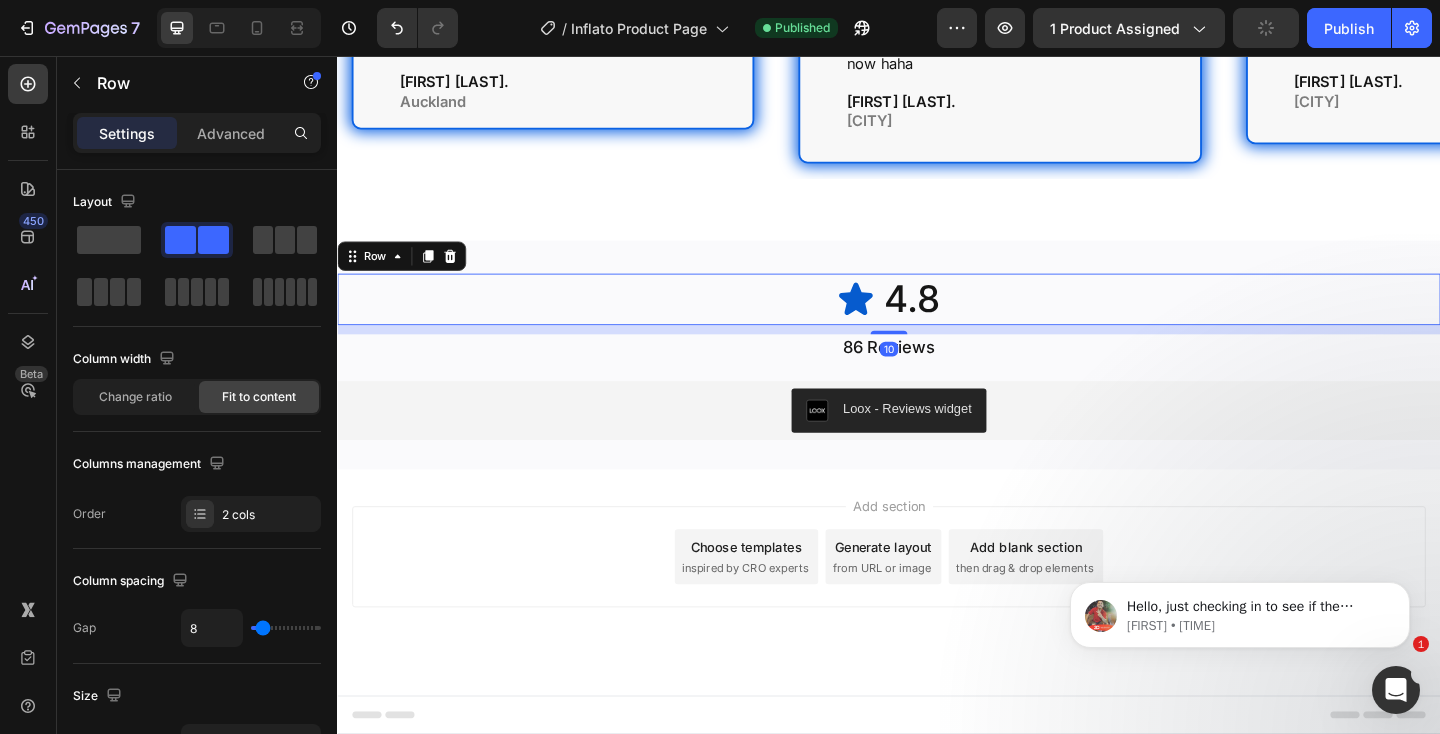 click at bounding box center (239, 28) 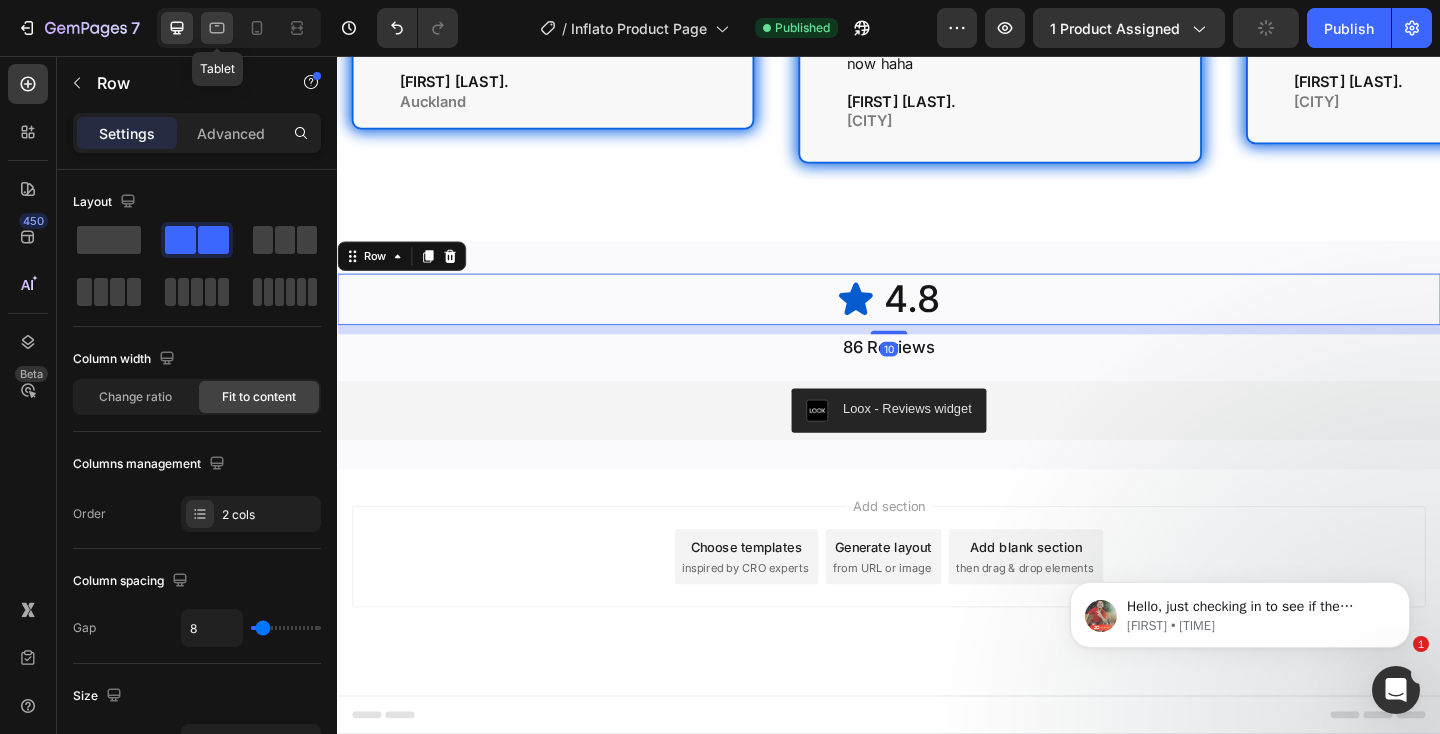 click 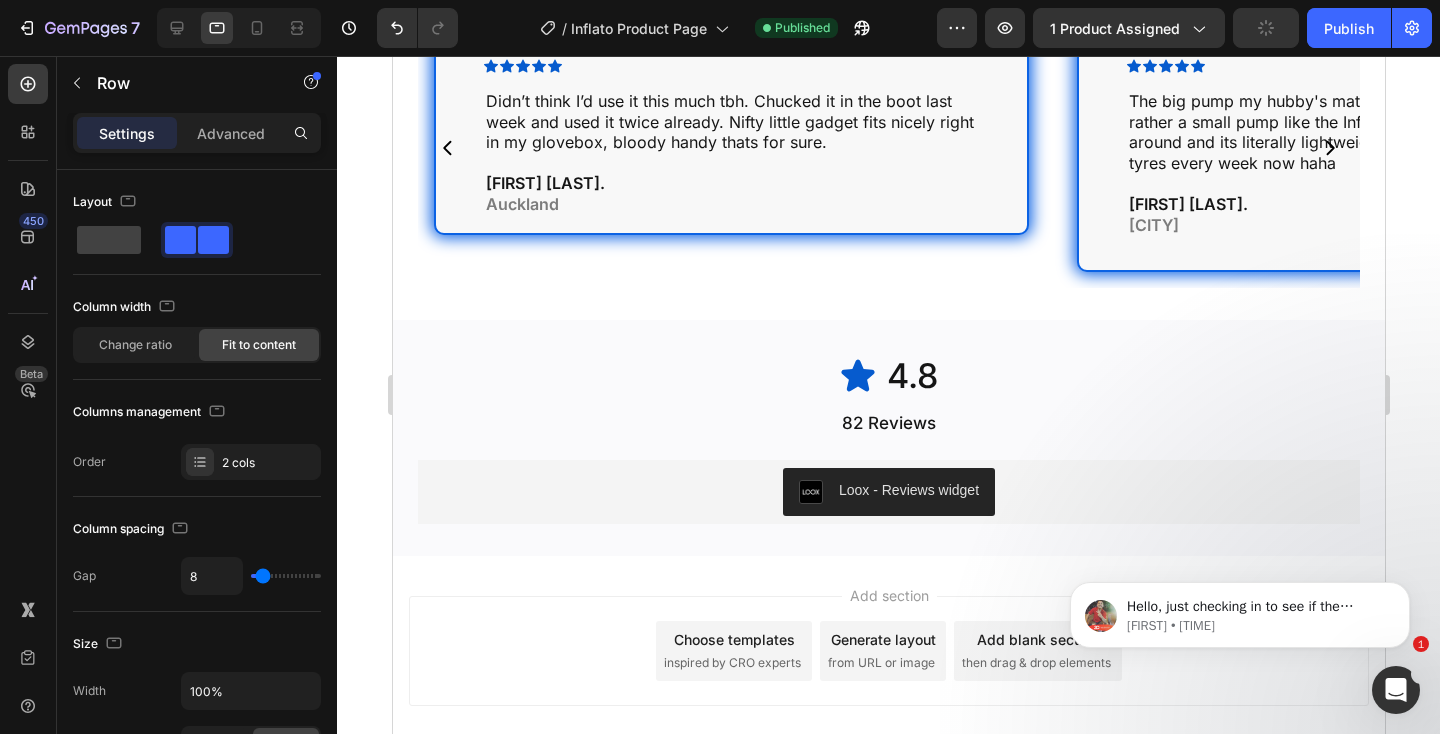 scroll, scrollTop: 3690, scrollLeft: 0, axis: vertical 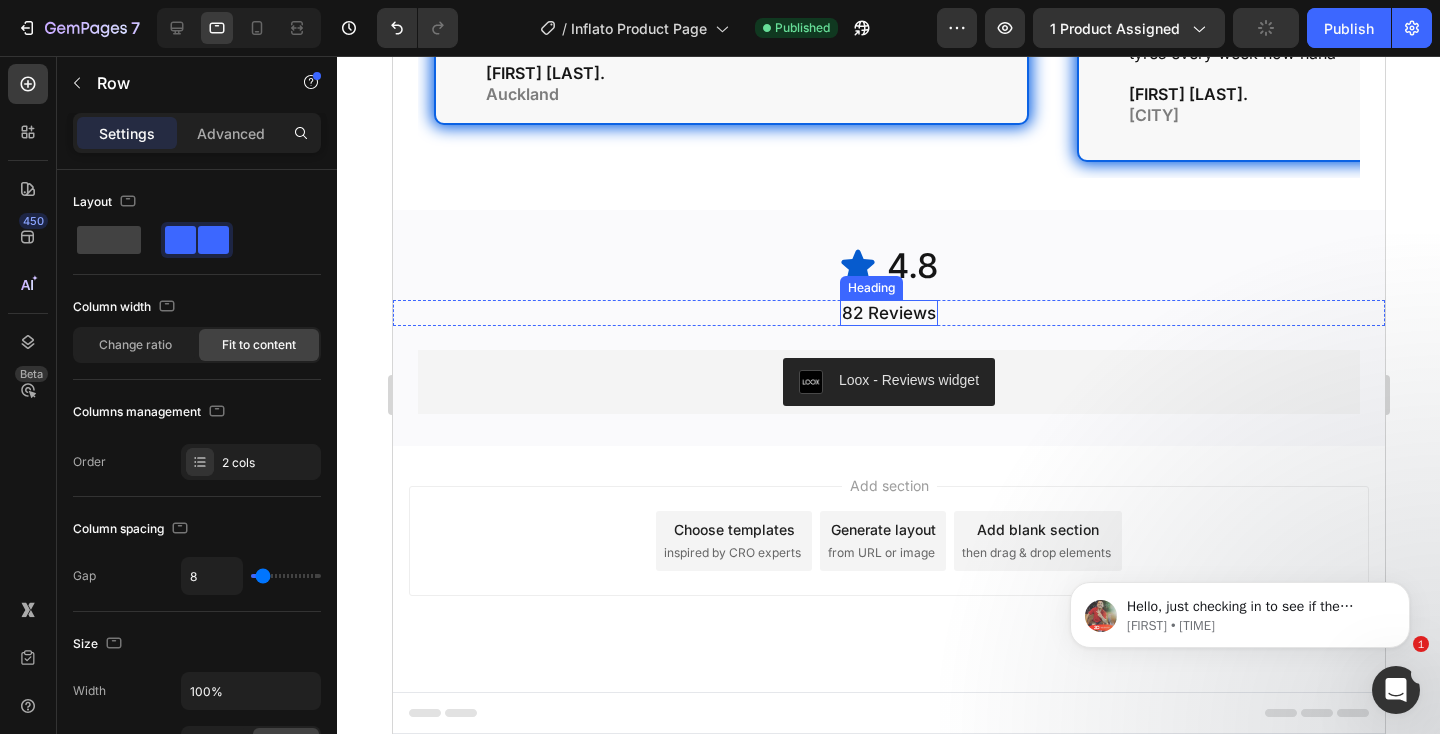 click on "82 Reviews" at bounding box center [888, 313] 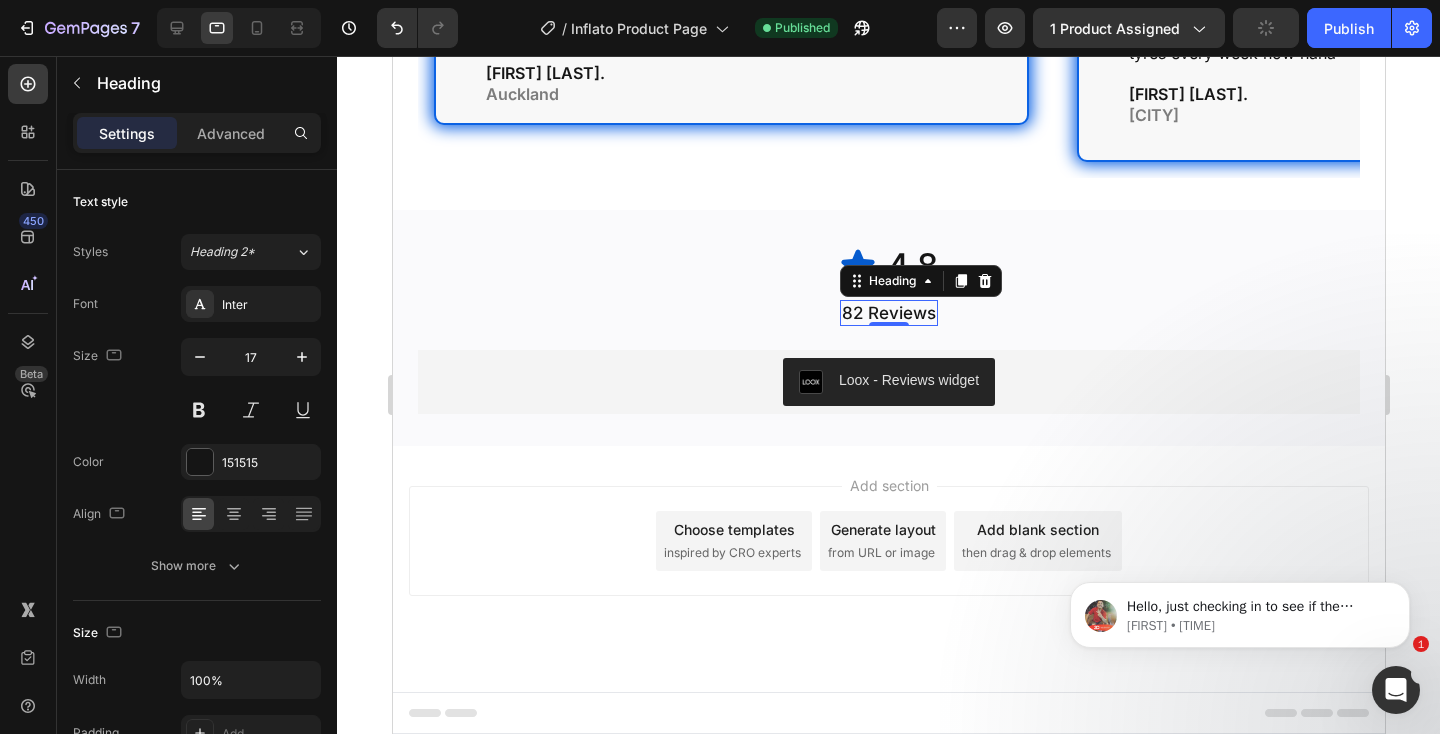 click on "82 Reviews" at bounding box center (888, 313) 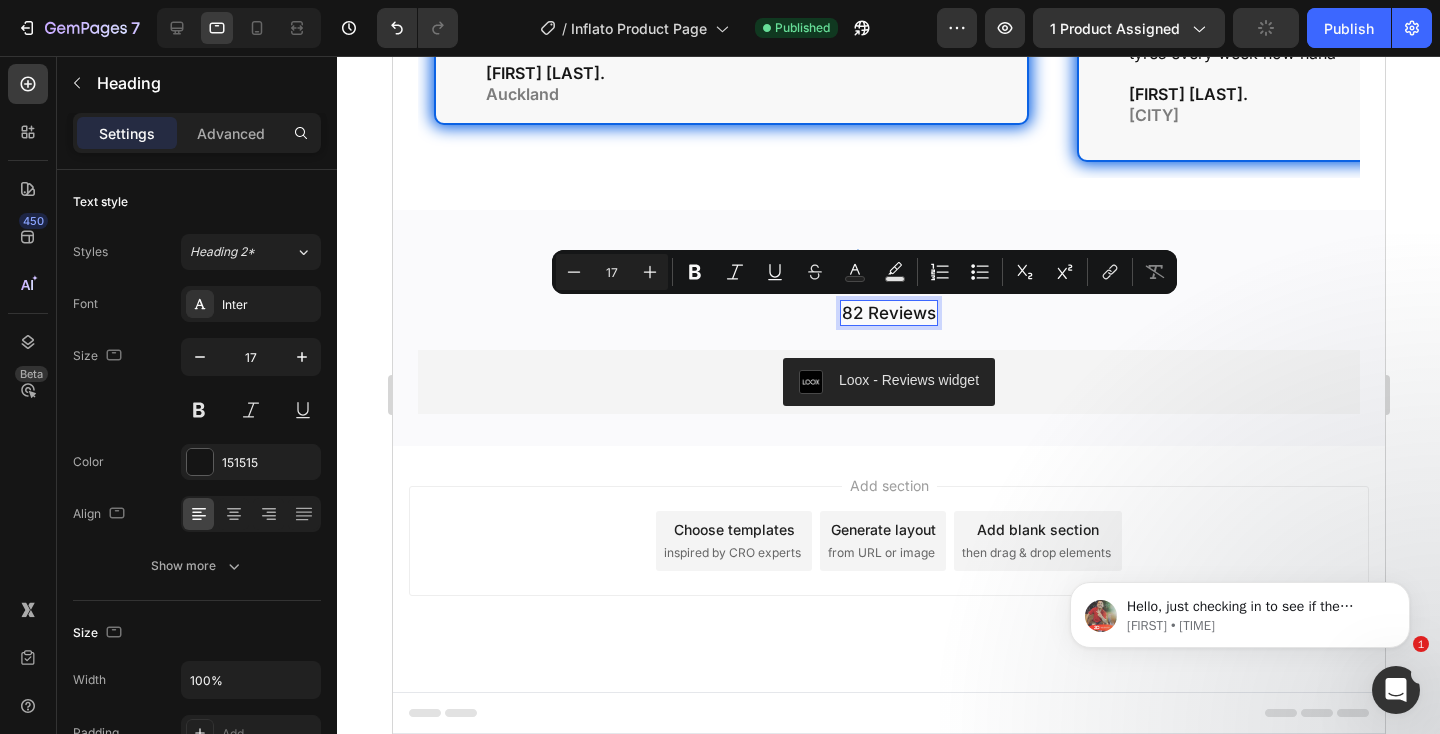click on "82 Reviews" at bounding box center (888, 313) 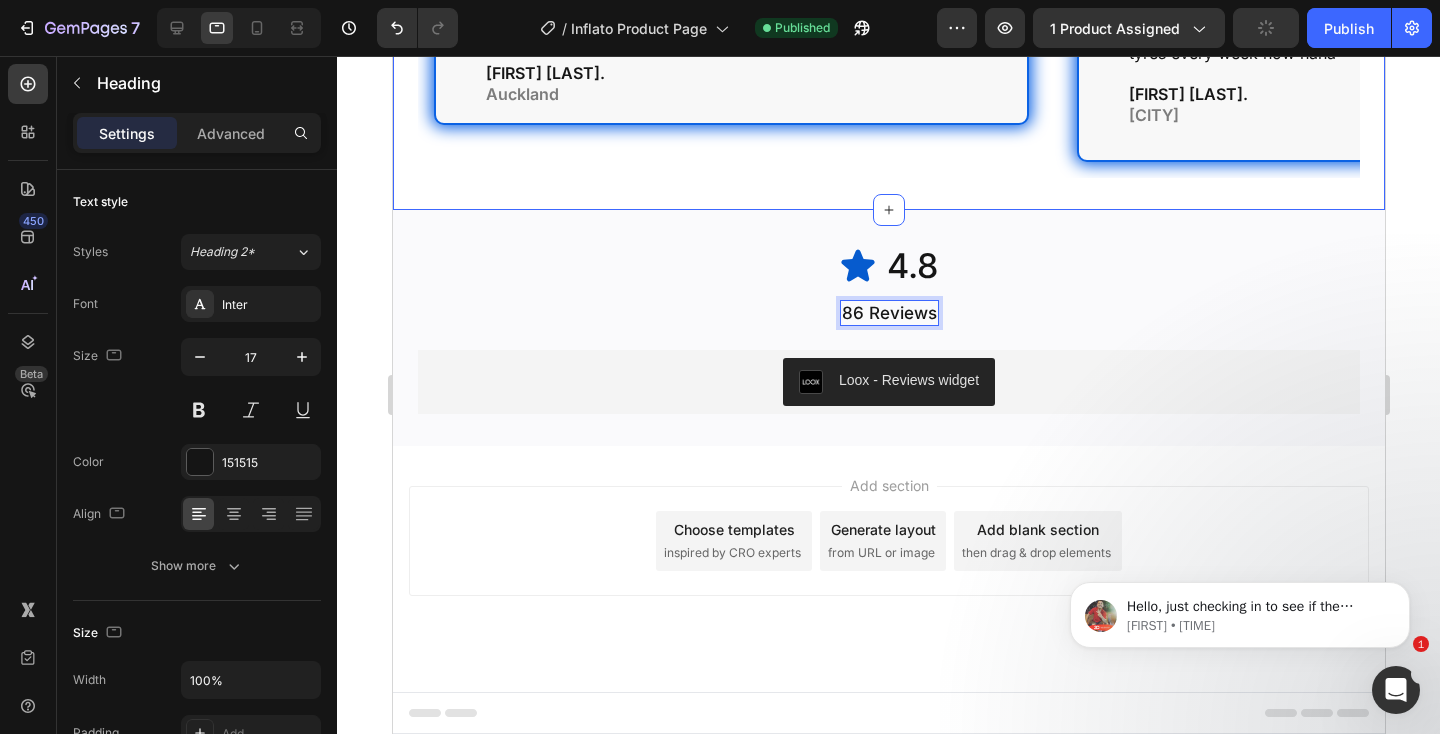 click on "Icon RATED WITH A 4.8 OUT OF 5 Text block Row
Drop element here Row Read Why People Love The Inflato Heading
Icon Icon Icon Icon Icon Icon List Didn’t think I’d use it this much tbh. Chucked it in the boot last week and used it twice already. Nifty little gadget fits nicely right in my glovebox, bloody handy thats for sure. Text Block [FIRST] [LAST]. [CITY] Text Block Row Row Icon Icon Icon Icon Icon Icon List The big pump my hubby's mate has does the job but honestly I'd rather a small pump like the Inflato because its so easy to carry around and its literally lightweight. Find myself pumping up my tyres every week now haha Text Block [FIRST] [LAST]. [CITY] Text Block Row Row Icon Icon Icon Icon Icon Icon List Didn’t even tell the missus I bought it but now she's stolen it off me so I've had to get another for myself. Great little pump does the job even the uce at work is asking for it every couple weeks Text Block [FIRST] [LAST]. [CITY] Text Block Row Row Icon Row" at bounding box center (888, -21) 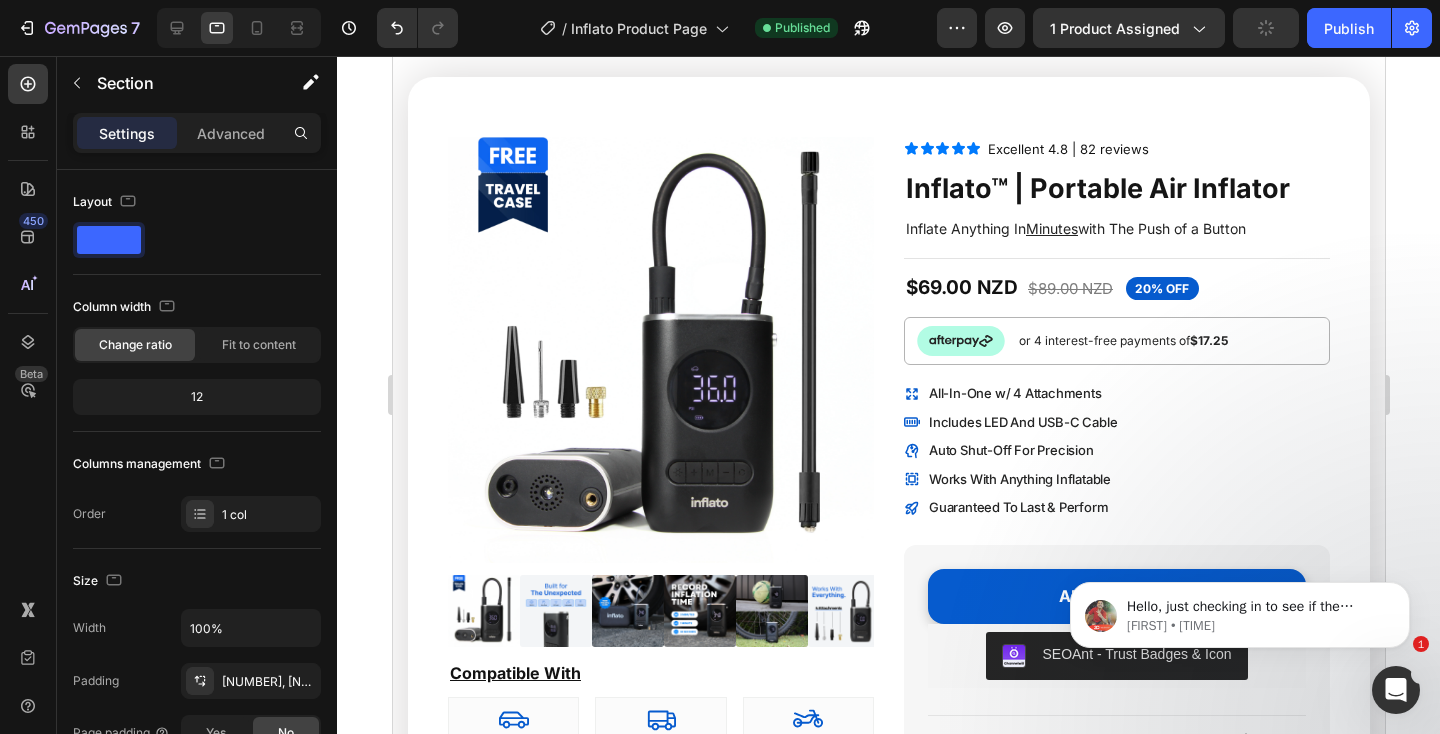 scroll, scrollTop: 0, scrollLeft: 0, axis: both 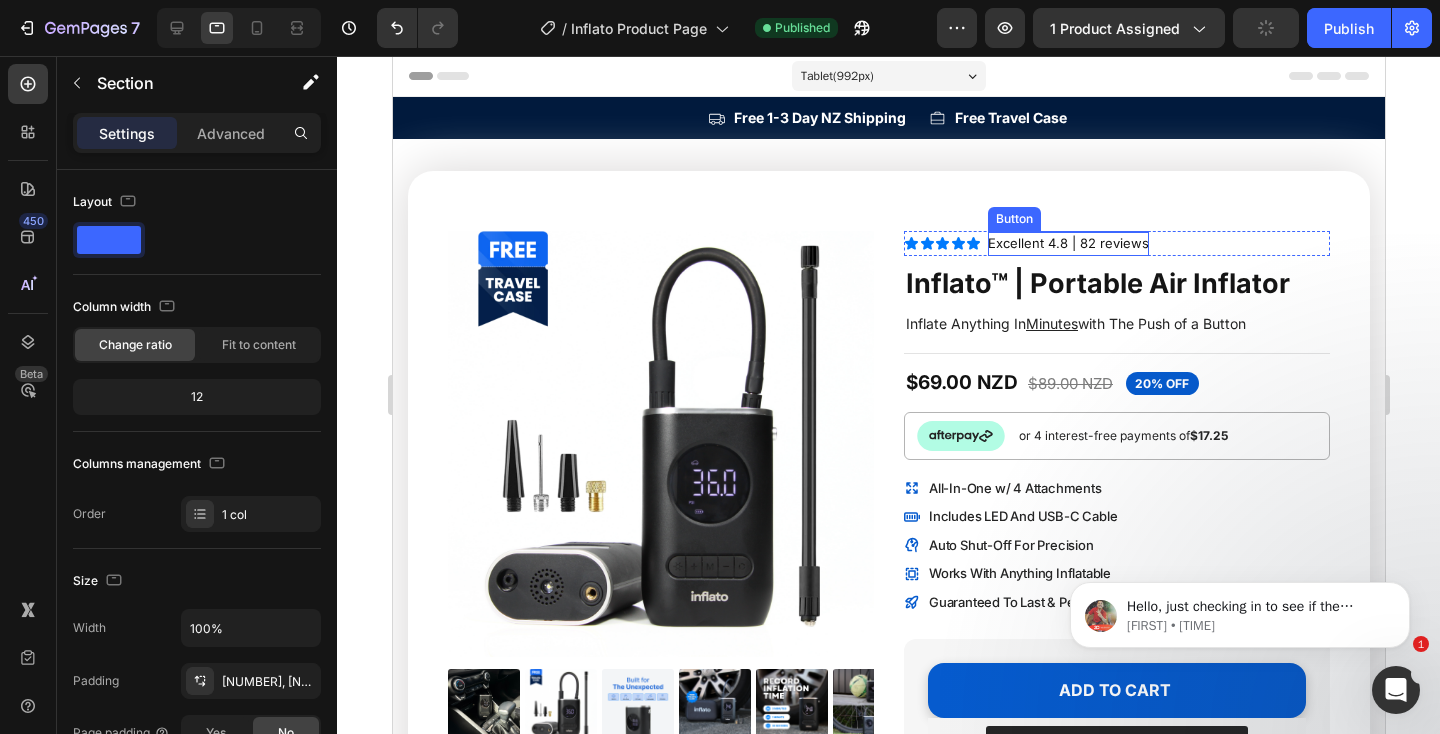 click on "Excellent 4.8 | 82 reviews" at bounding box center (1067, 243) 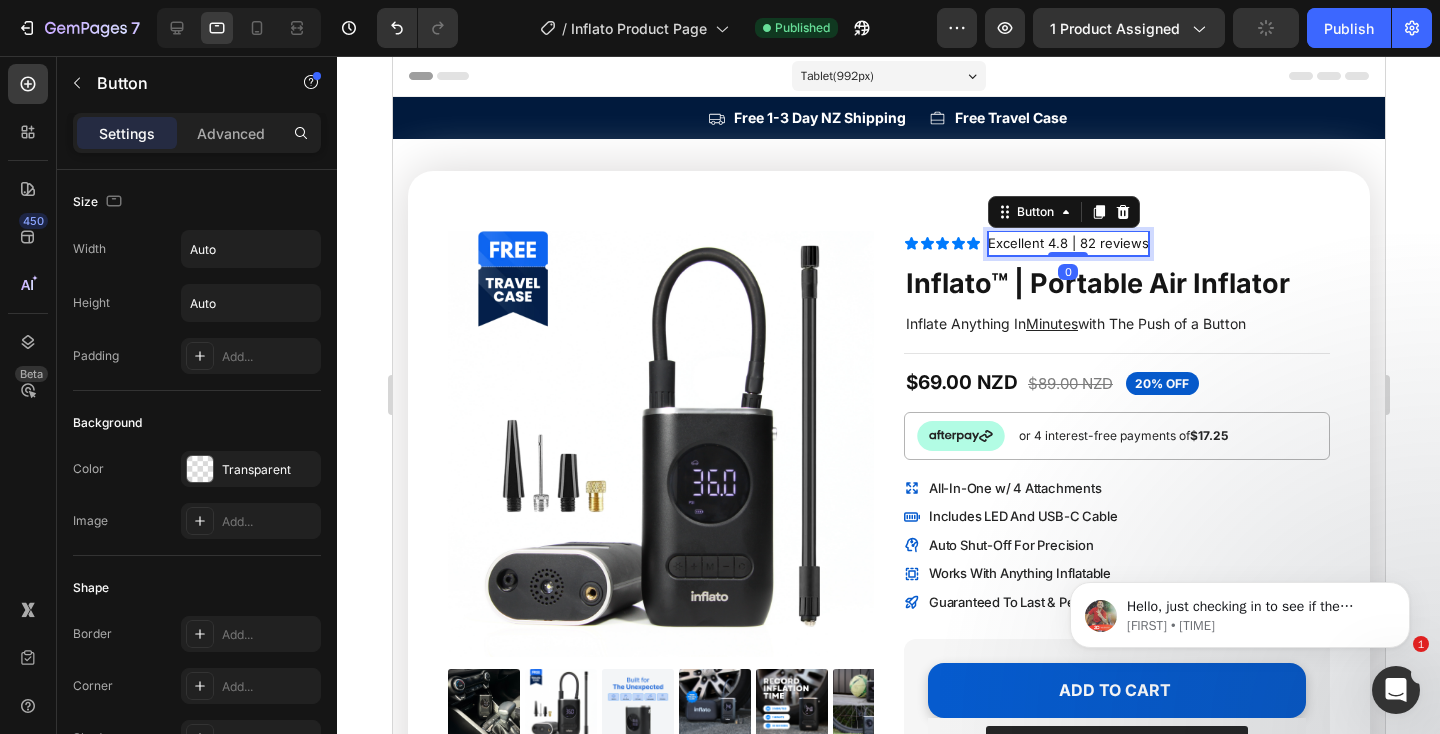 click on "Excellent 4.8 | 82 reviews" at bounding box center (1067, 243) 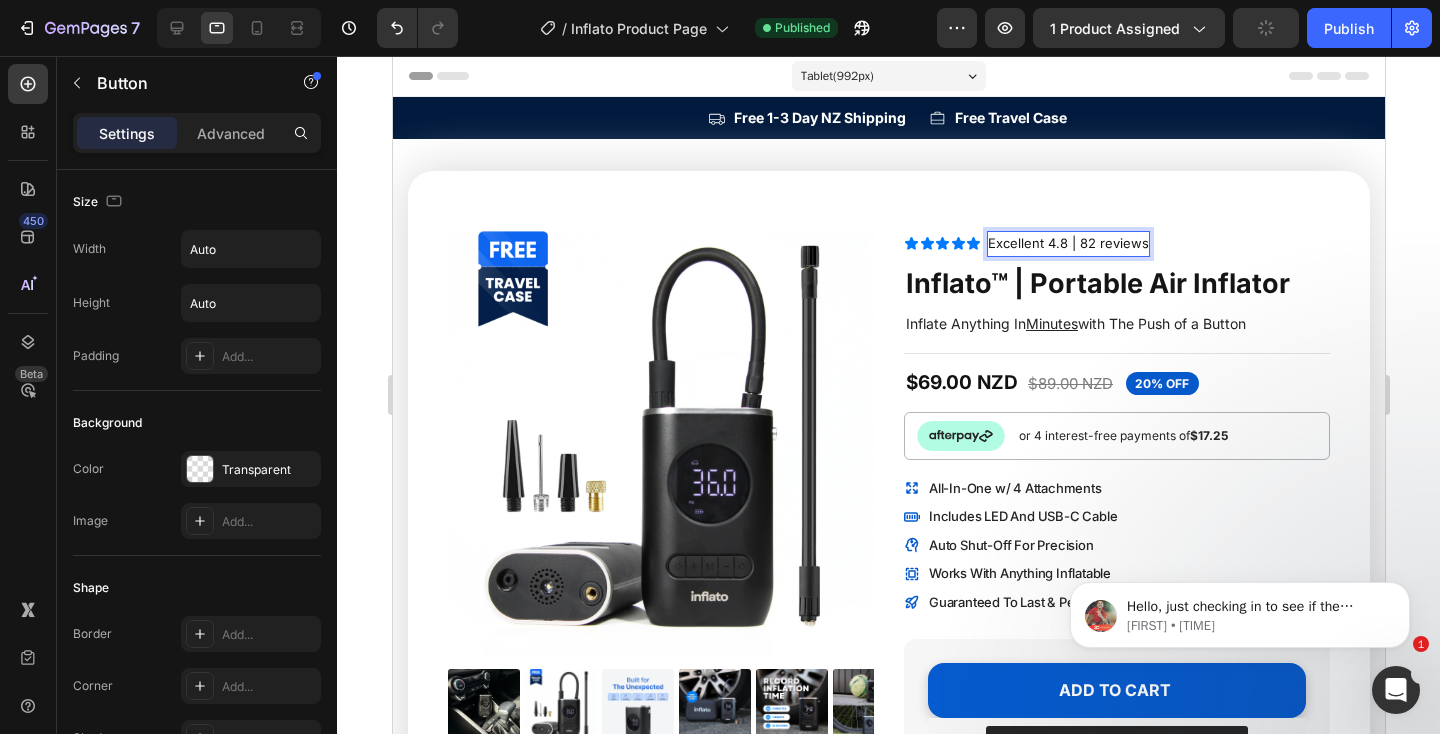 click on "Excellent 4.8 | 82 reviews" at bounding box center [1067, 243] 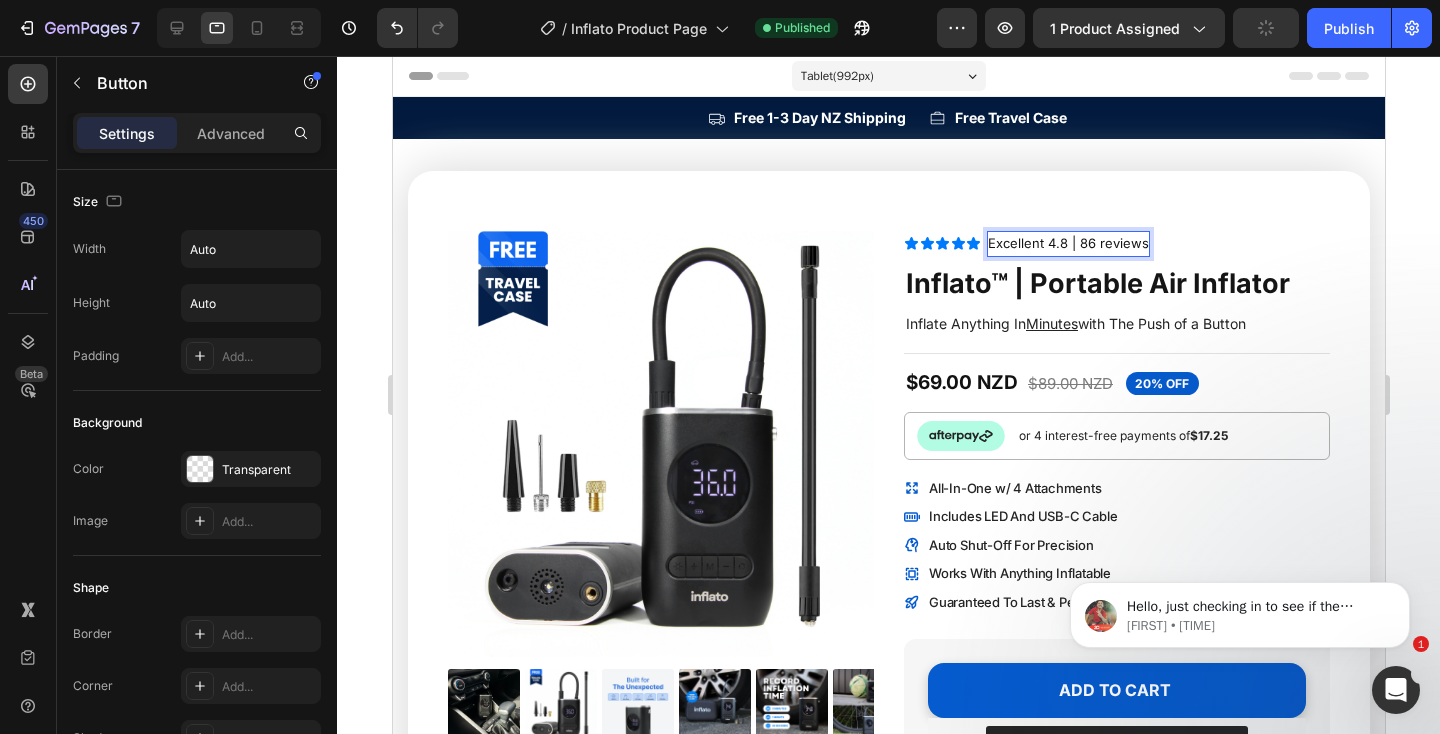 click on "Product Images Compatible With Heading
Icon Cars Text Block Row
Icon Trucks Text Block Row
Icon Motorcycles Text Block Row Row
Icon Bicycles Text Block Row
Icon Balls Text Block Row
Icon Inflatables Text Block Row Row Row Icon Icon Icon Icon
Icon Icon List Excellent 4.8 | 86 reviews Button   0 Row Inflato™ | Portable Air Inflator Heading Inflate Anything In  Minutes  with The Push of a Button Text Block                Title Line $69.00 NZD Product Price Product Price $89.00 NZD Product Price Product Price 20% OFF Text Block Row Image or 4 interest-free payments of  $17.25 Text Block Row
All-In-One w/ 4 Attachments
Includes LED And USB-C Cable
Auto Shut-Off For Precision
Works With Anything Inflatable
Guaranteed To Last & Perform Item List ADD TO CART Add to Cart SEOAnt ‑ Trust Badges & Icon                Title Line" at bounding box center [888, 778] 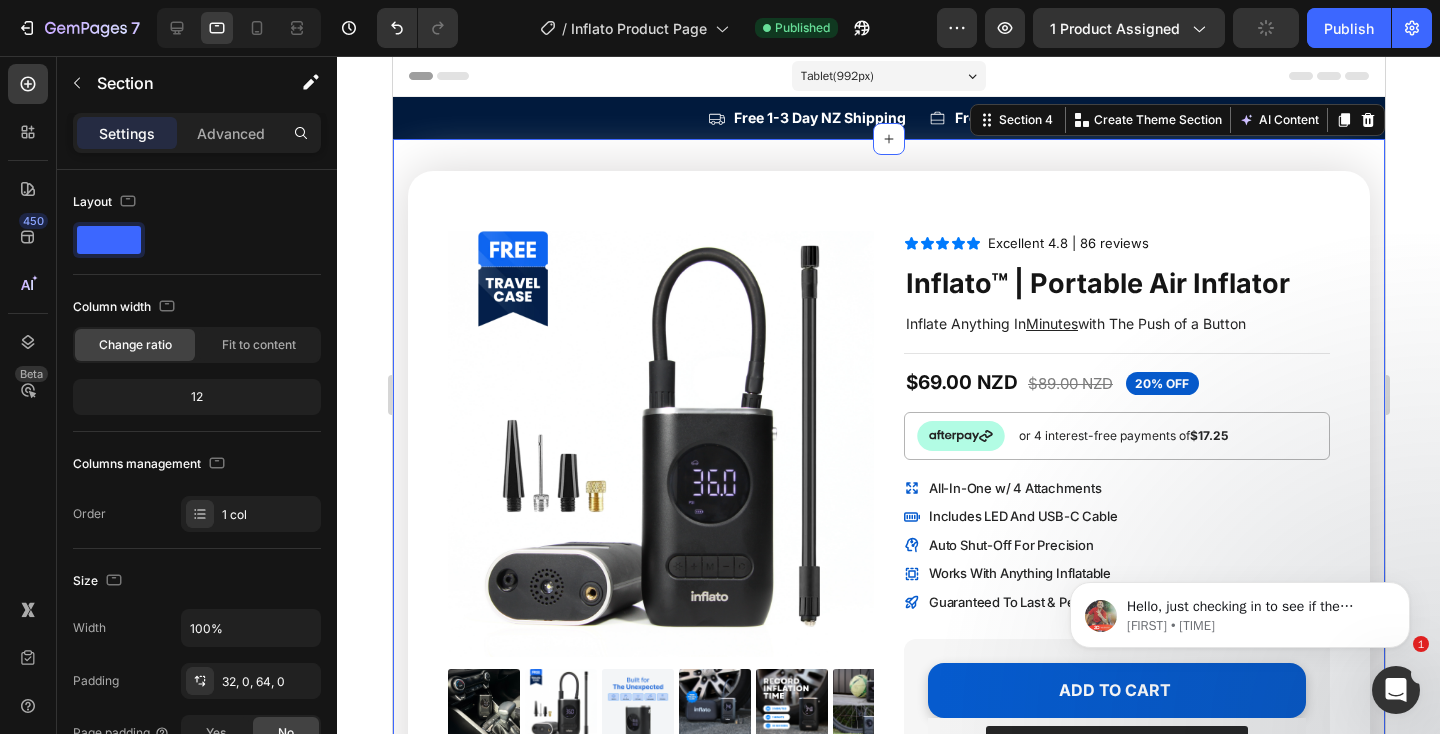 click at bounding box center [239, 28] 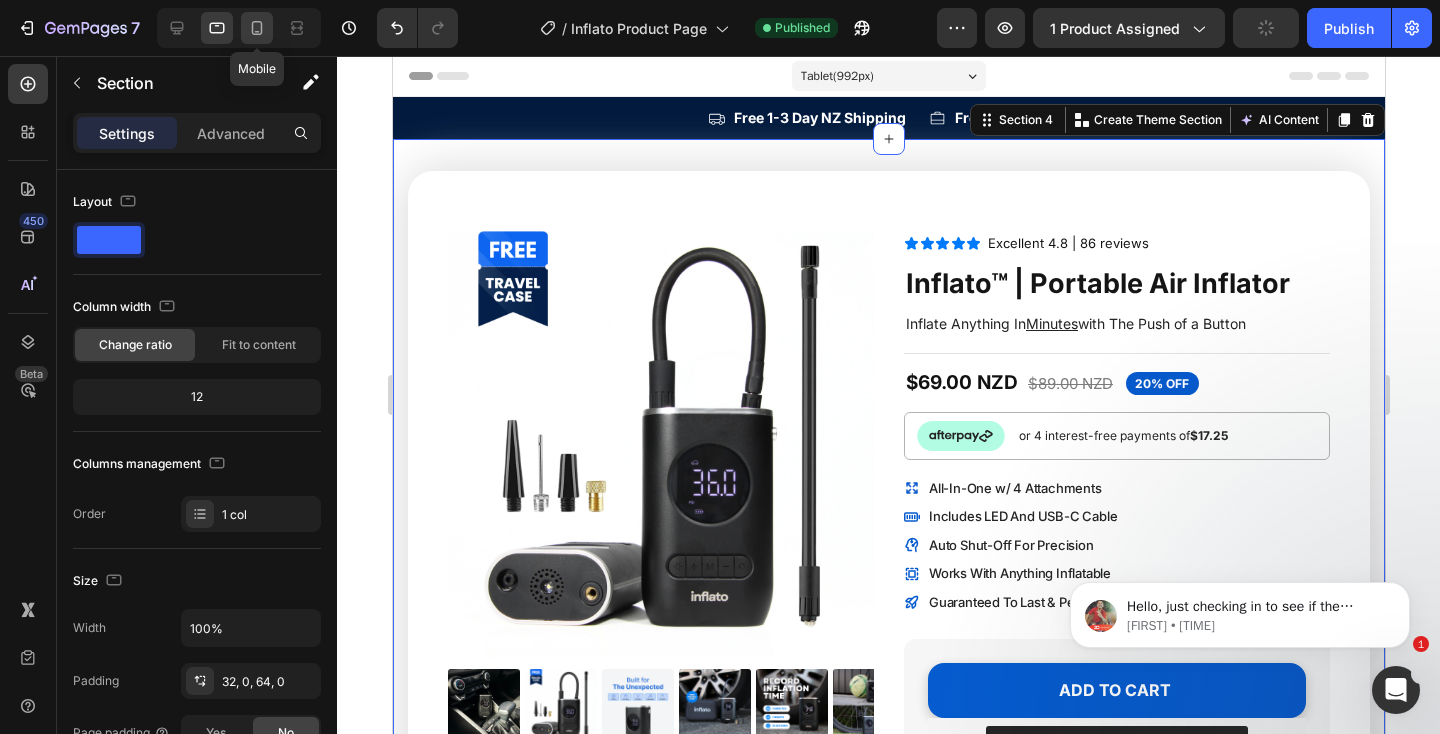 click 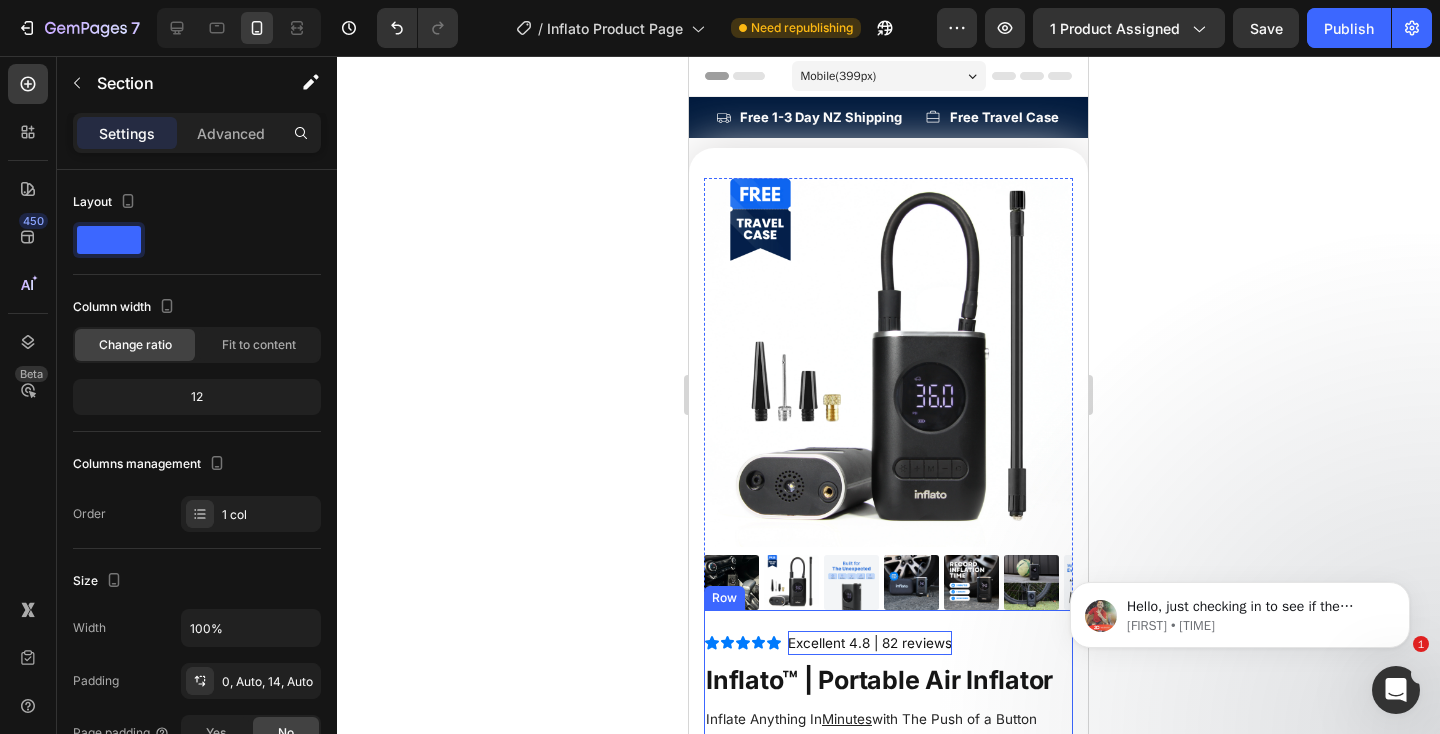 click on "Excellent 4.8 | 82 reviews" at bounding box center [870, 643] 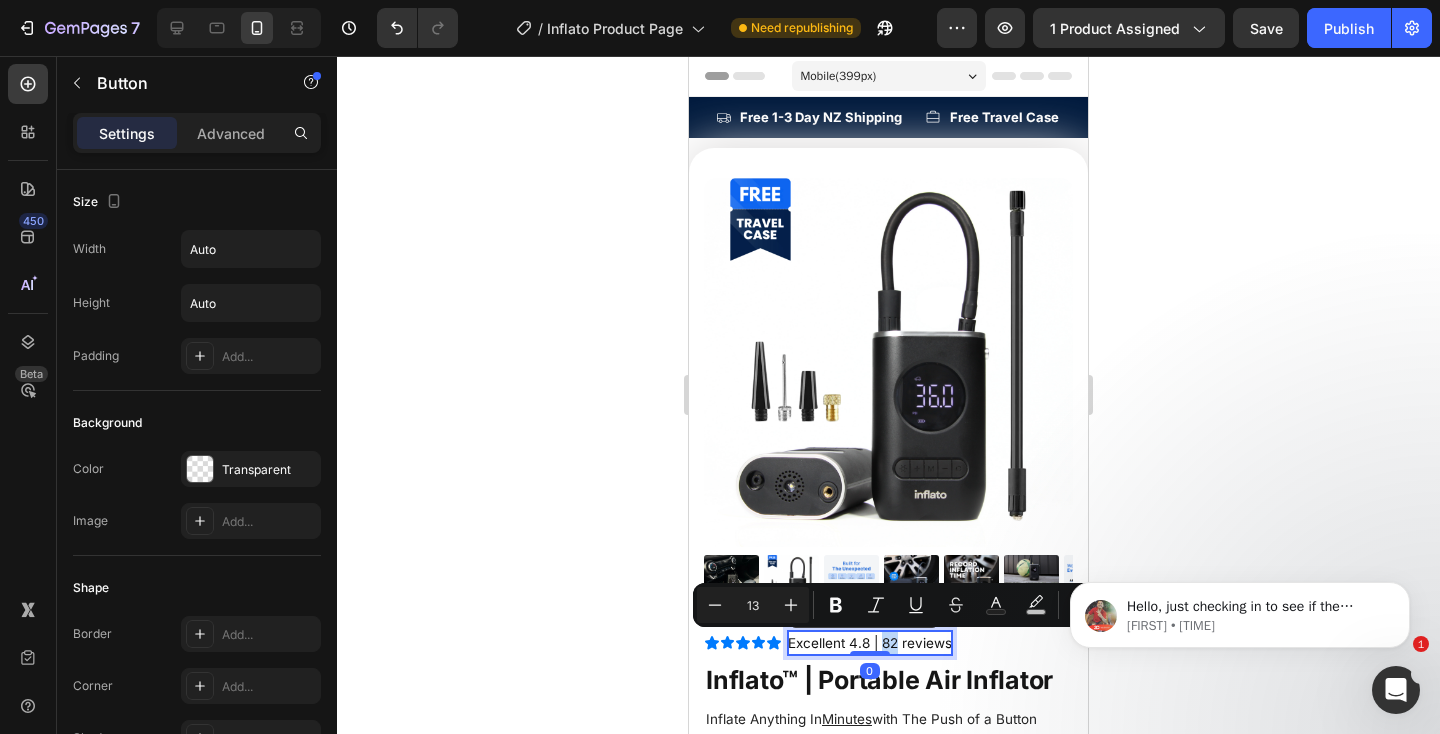 click on "Excellent 4.8 | 82 reviews" at bounding box center [870, 643] 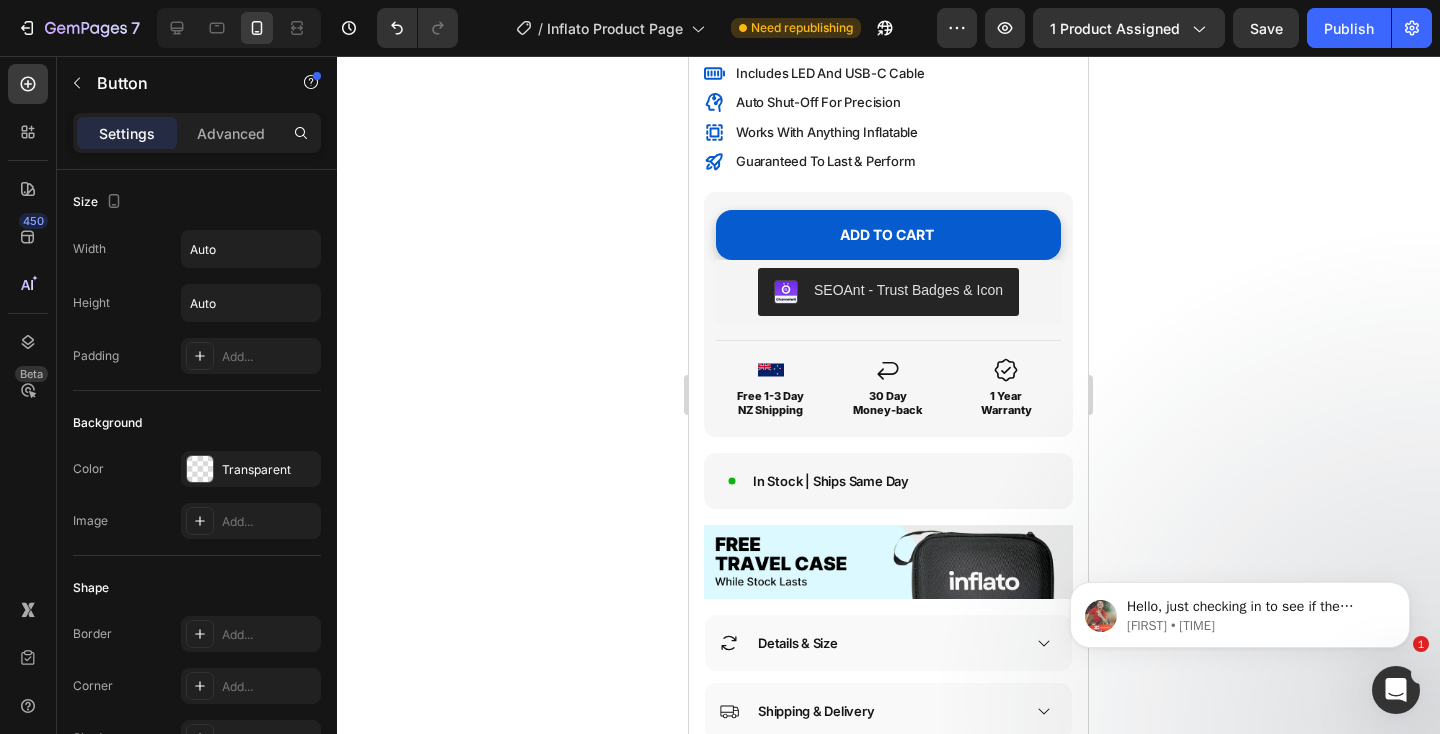 click on "Details & Size" at bounding box center [869, 643] 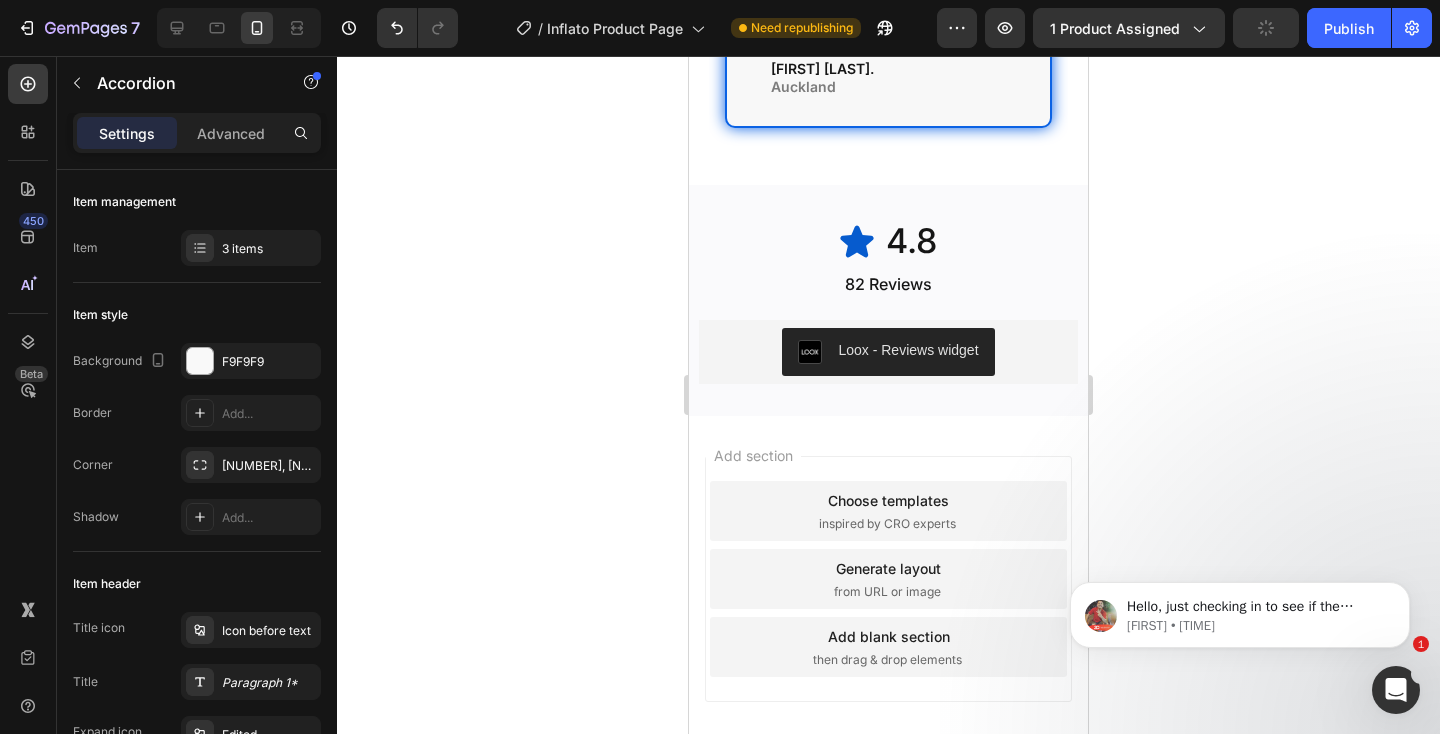 scroll, scrollTop: 7054, scrollLeft: 0, axis: vertical 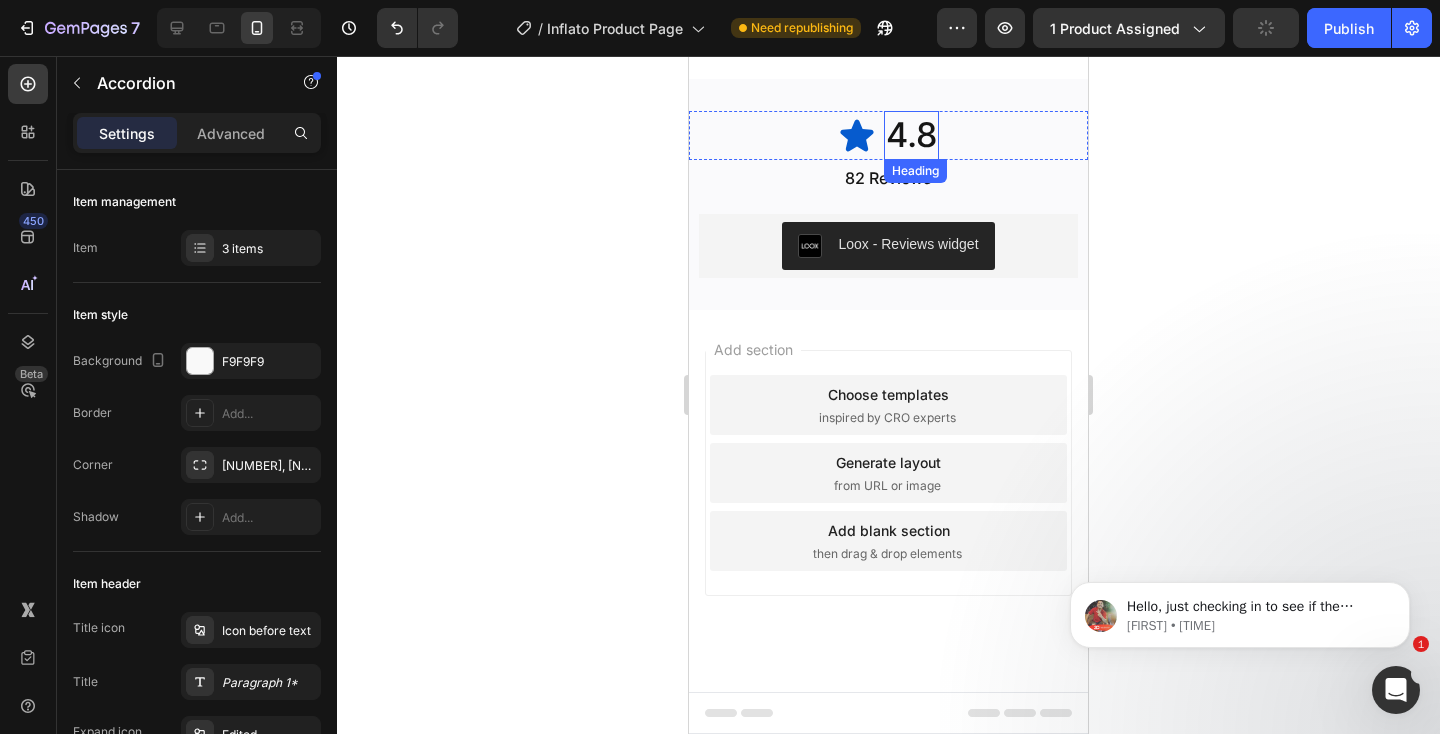 click on "82 Reviews" at bounding box center (888, 178) 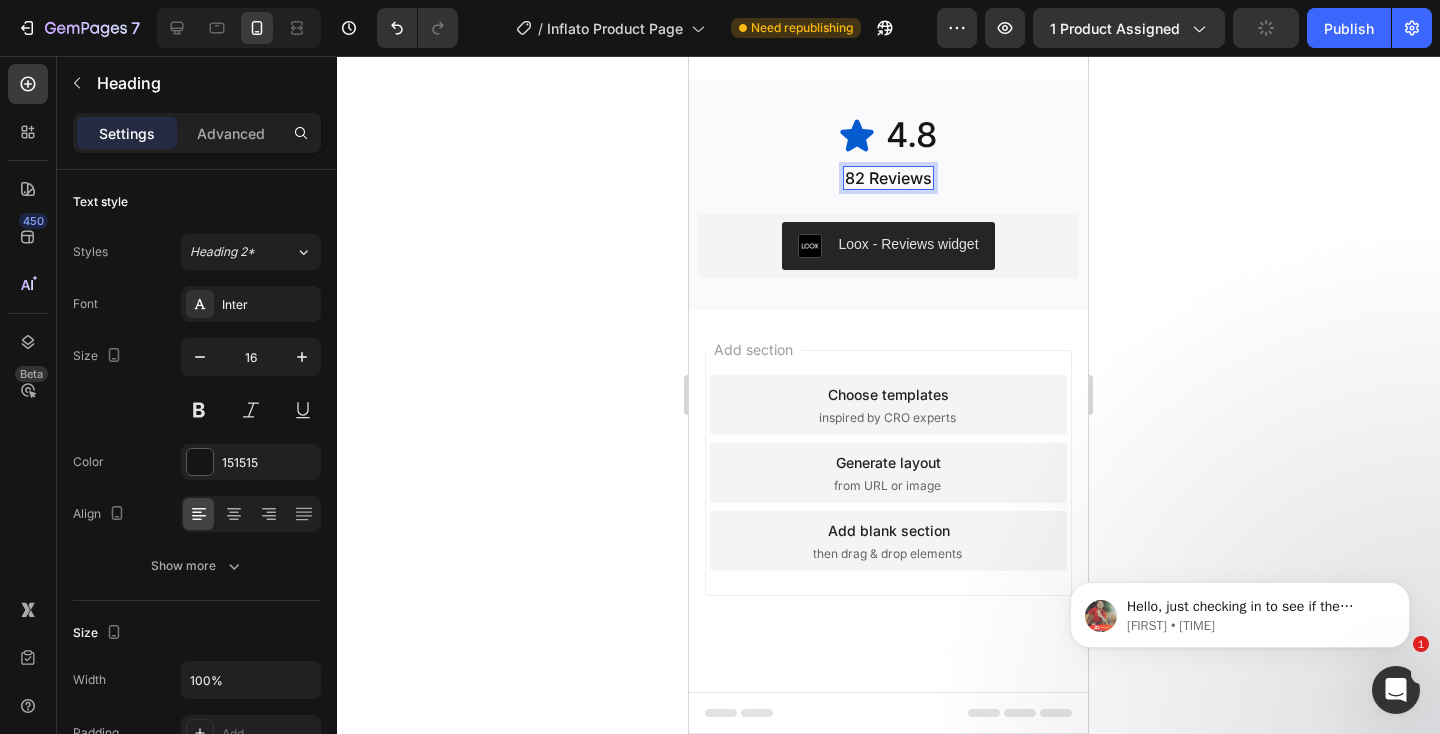 click on "82 Reviews" at bounding box center [888, 178] 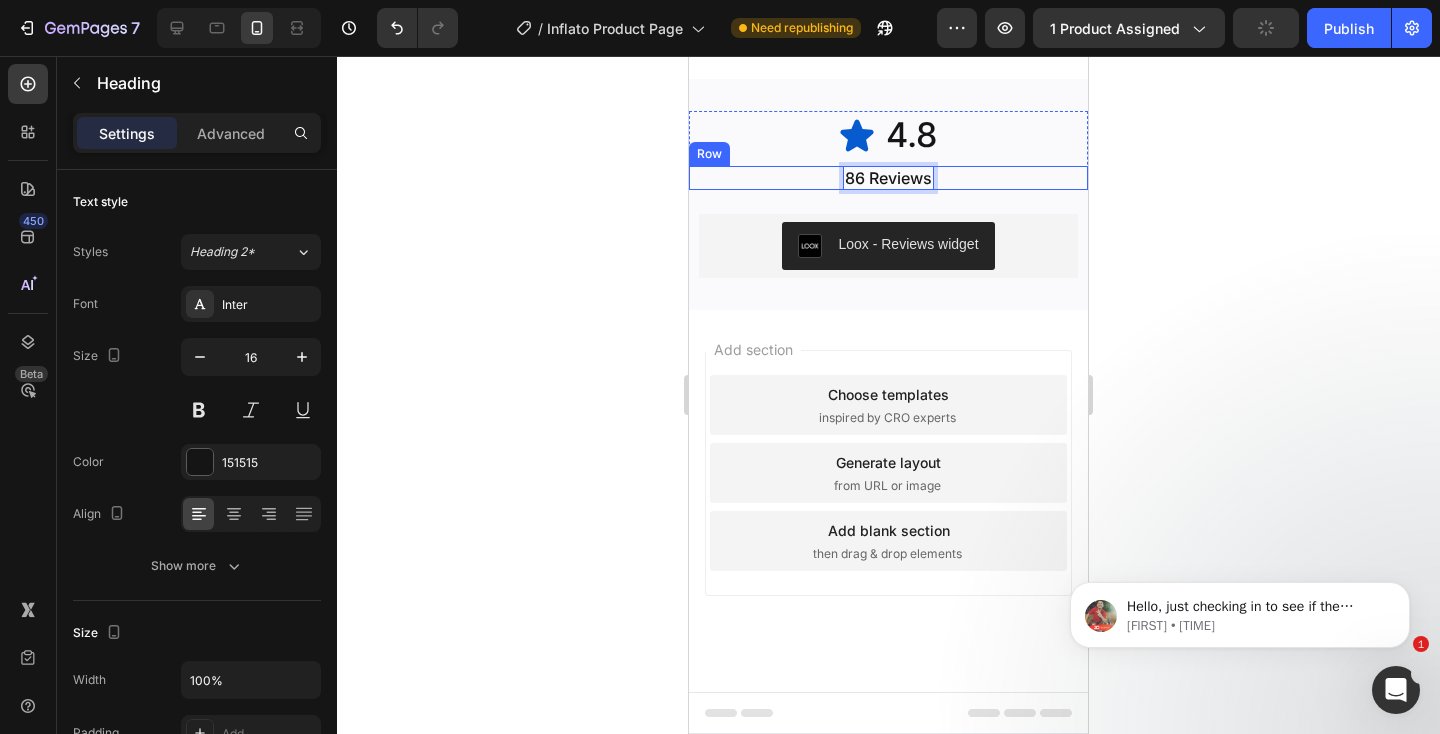 click on "Icon 4.8 Heading Row" at bounding box center [888, 135] 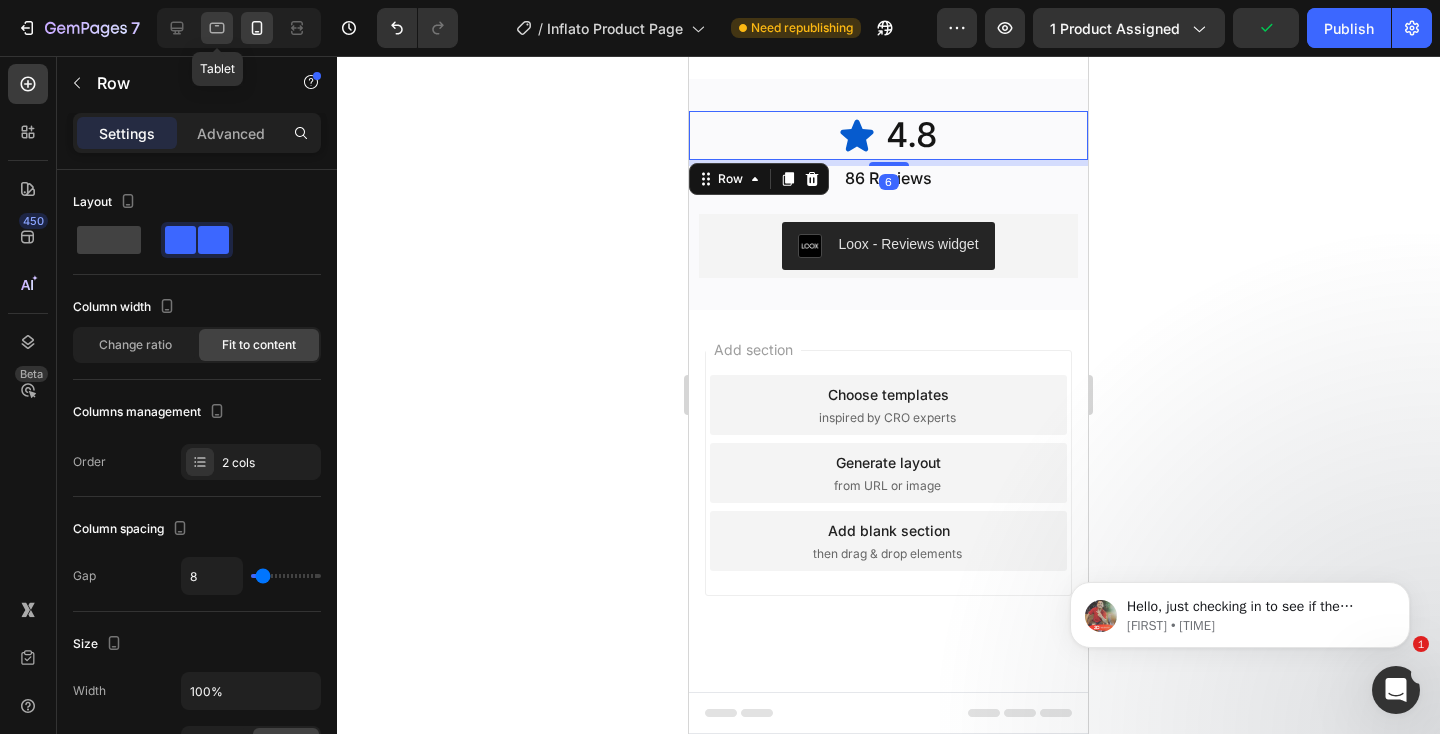 click 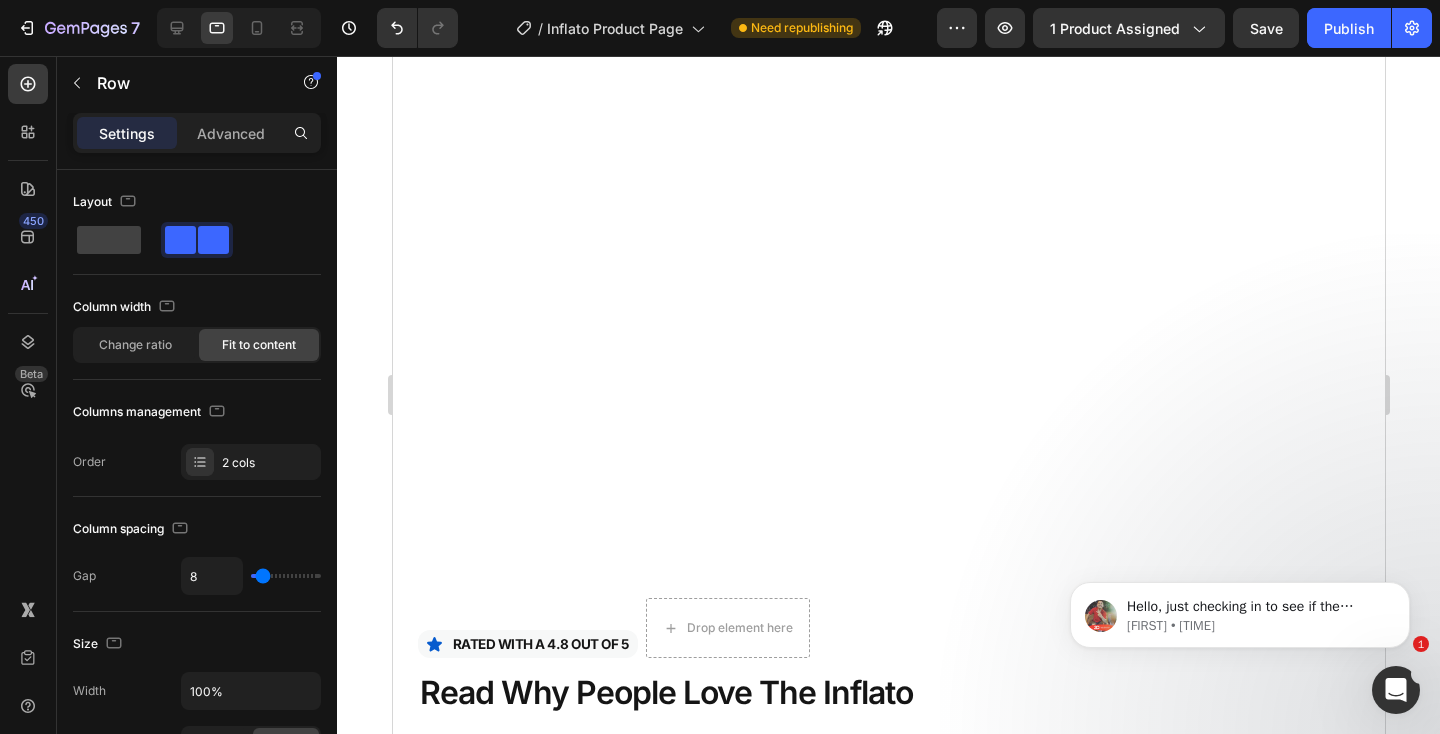 scroll, scrollTop: 3931, scrollLeft: 0, axis: vertical 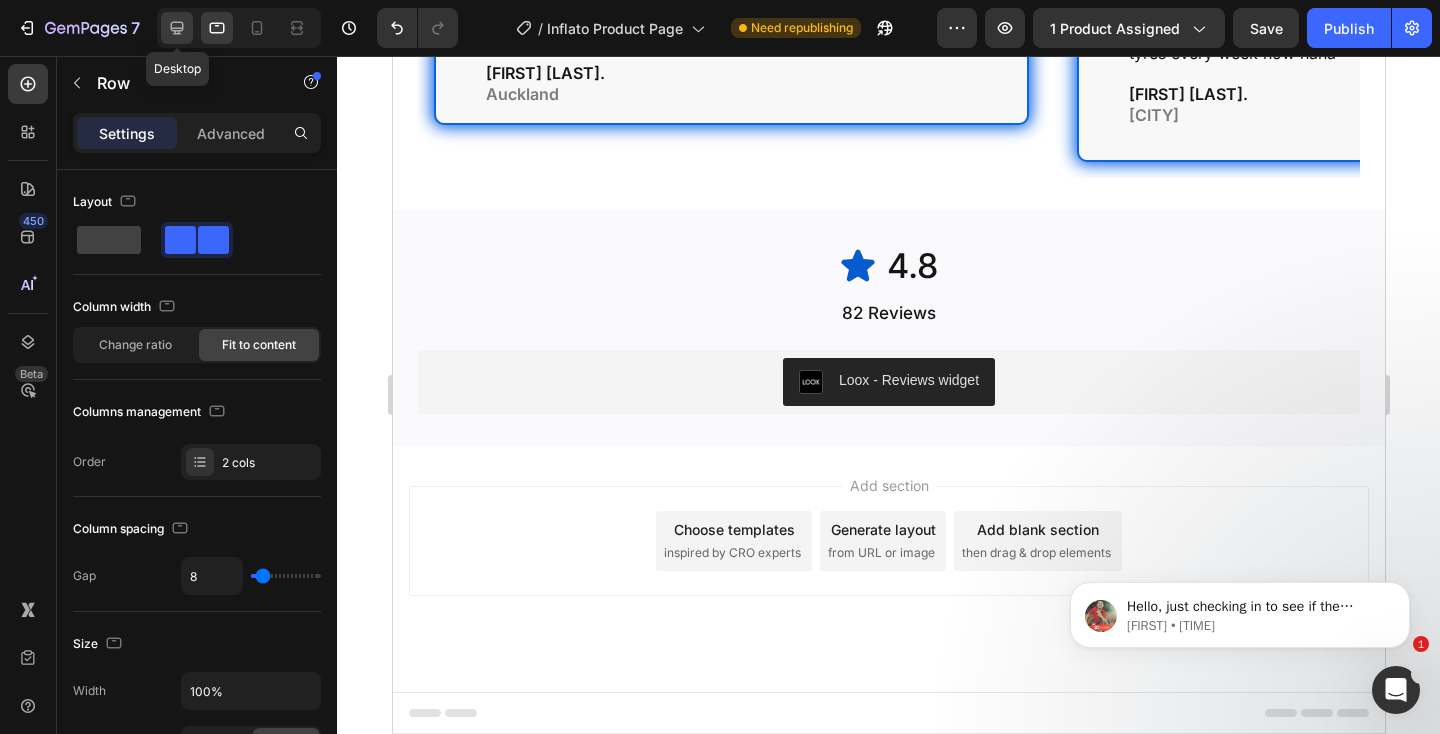 click 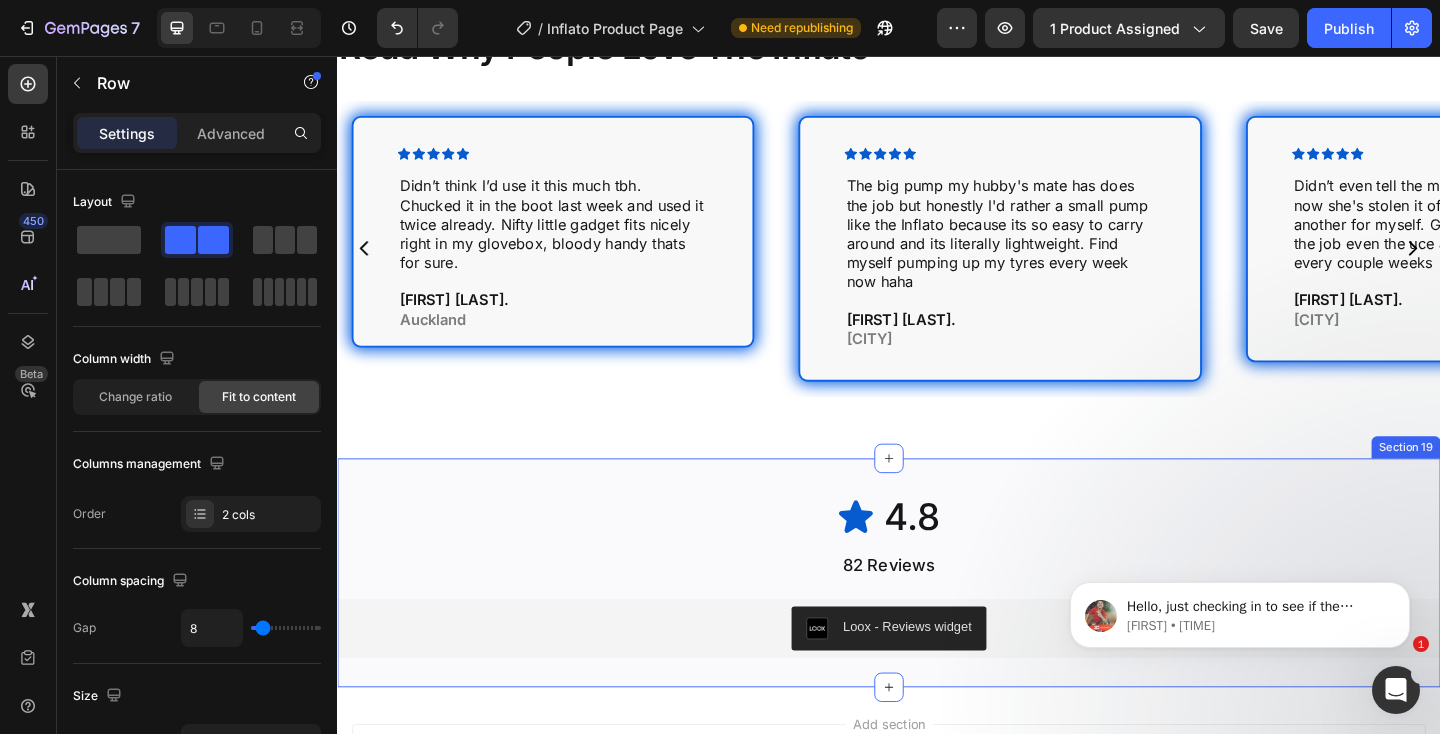 scroll, scrollTop: 4168, scrollLeft: 0, axis: vertical 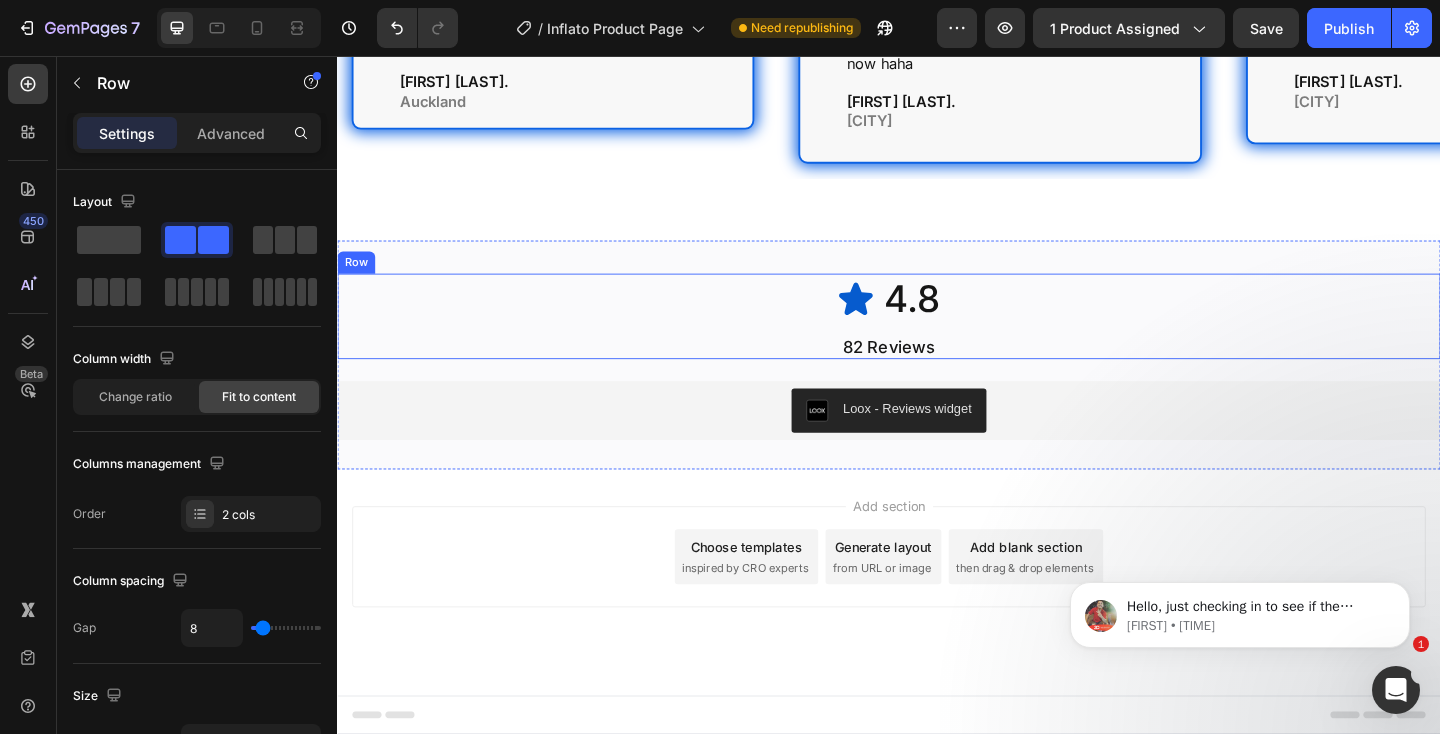 click on "Icon 4.8 Heading Row 82 Reviews Heading Row" at bounding box center [937, 339] 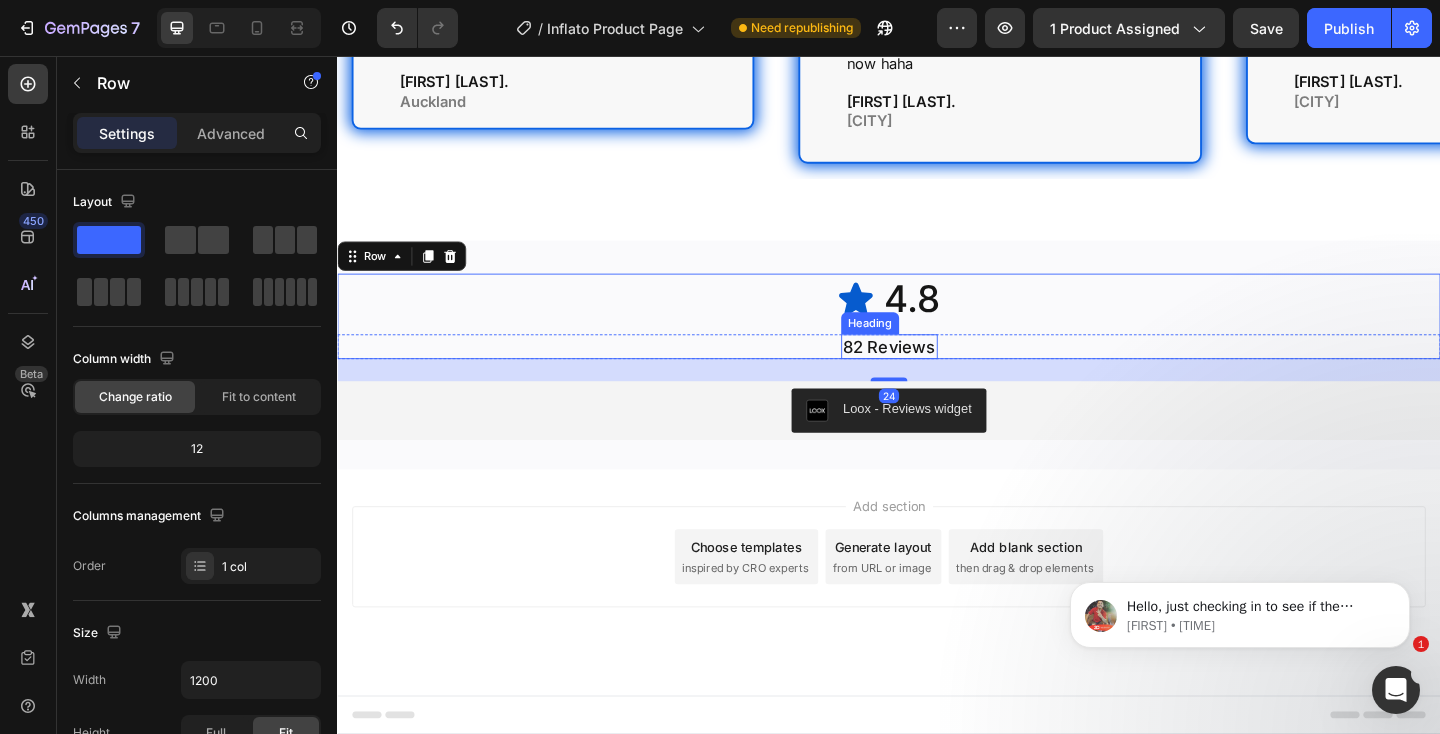 click on "82 Reviews" at bounding box center (937, 372) 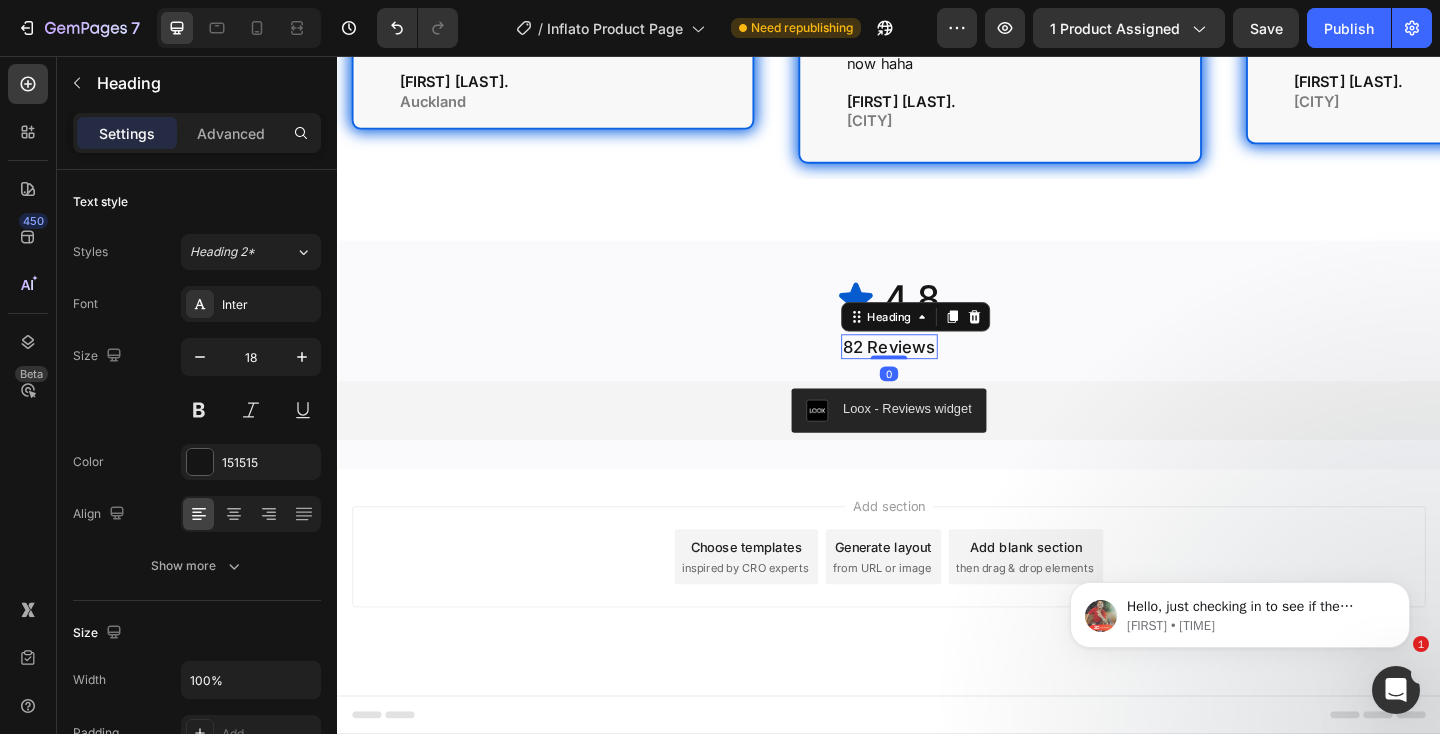 click on "82 Reviews" at bounding box center (937, 372) 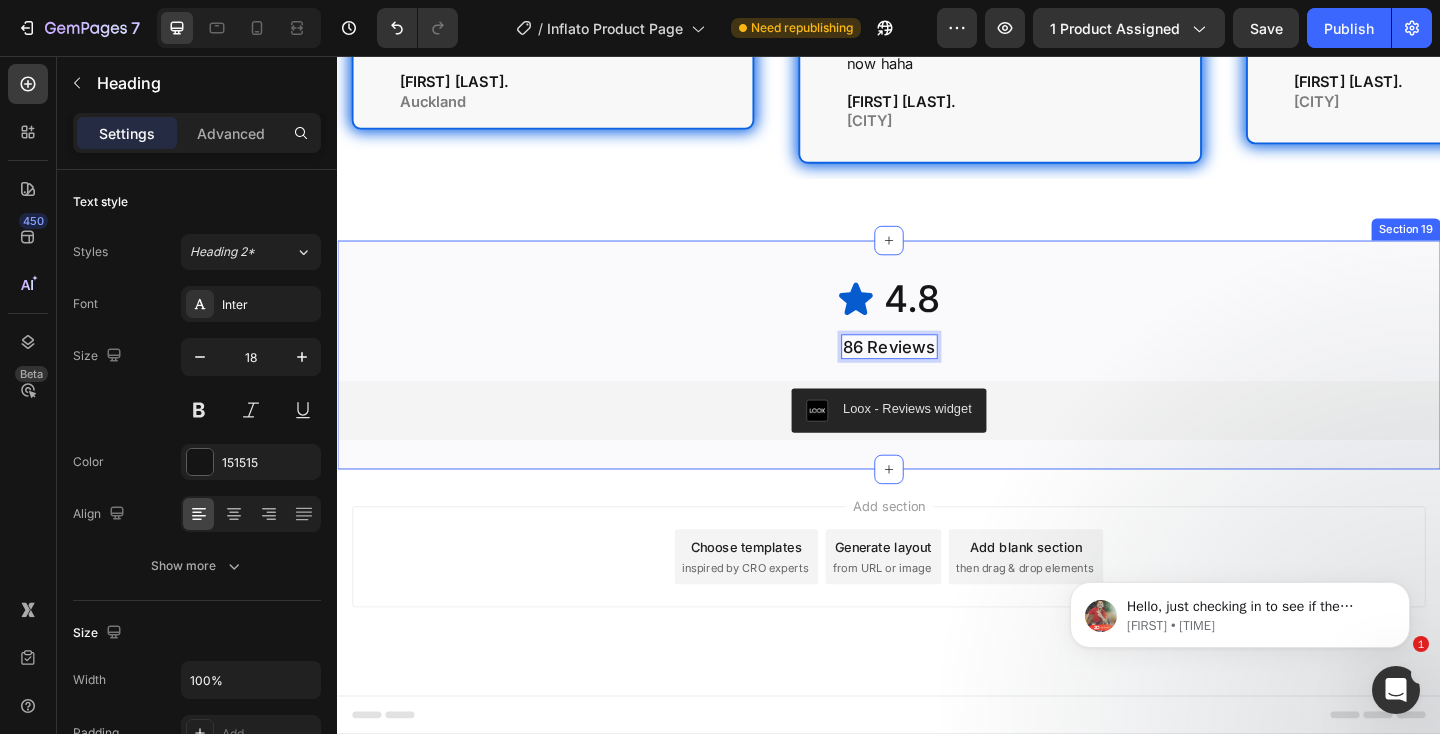 click on "Icon 4.8 Heading Row 86 Reviews Heading   0 Row Row Loox - Reviews widget Loox Row Section 19" at bounding box center (937, 381) 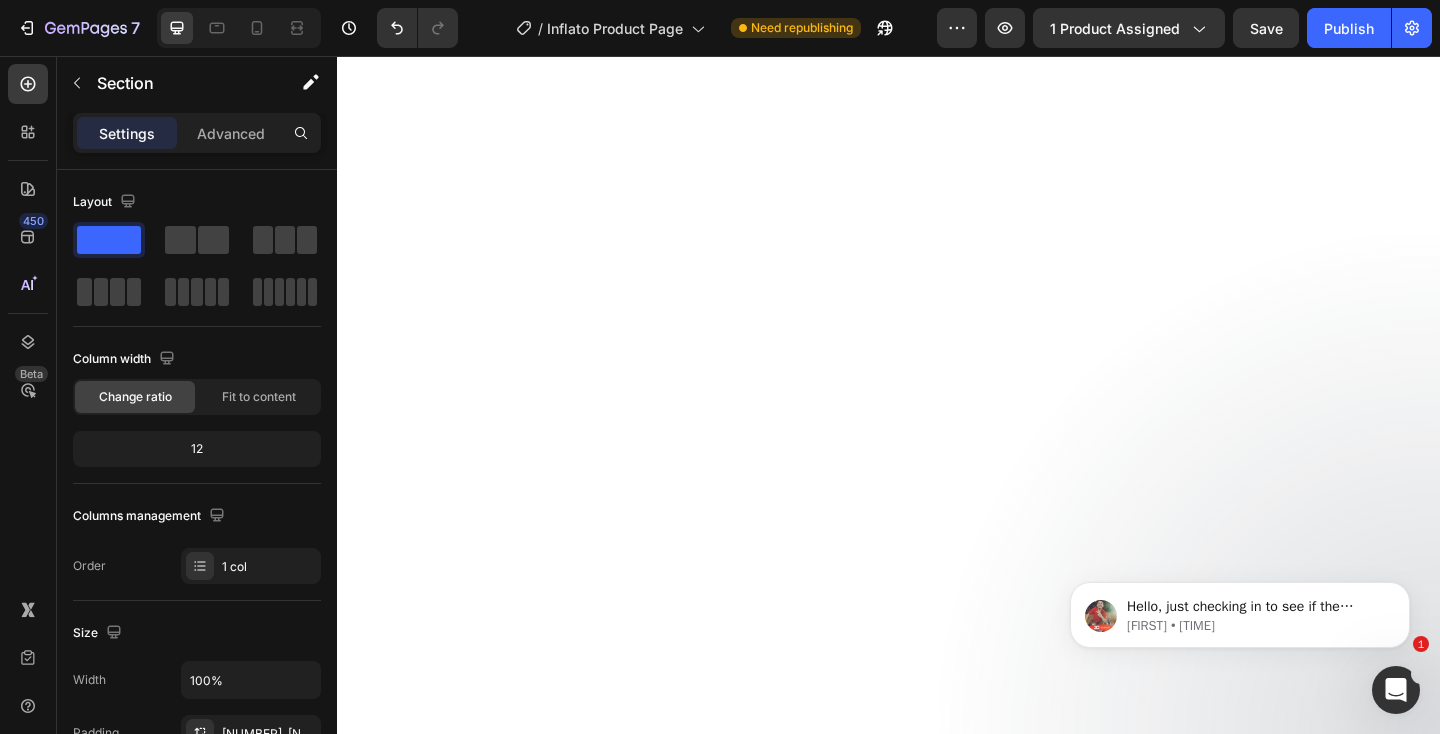 scroll, scrollTop: 0, scrollLeft: 0, axis: both 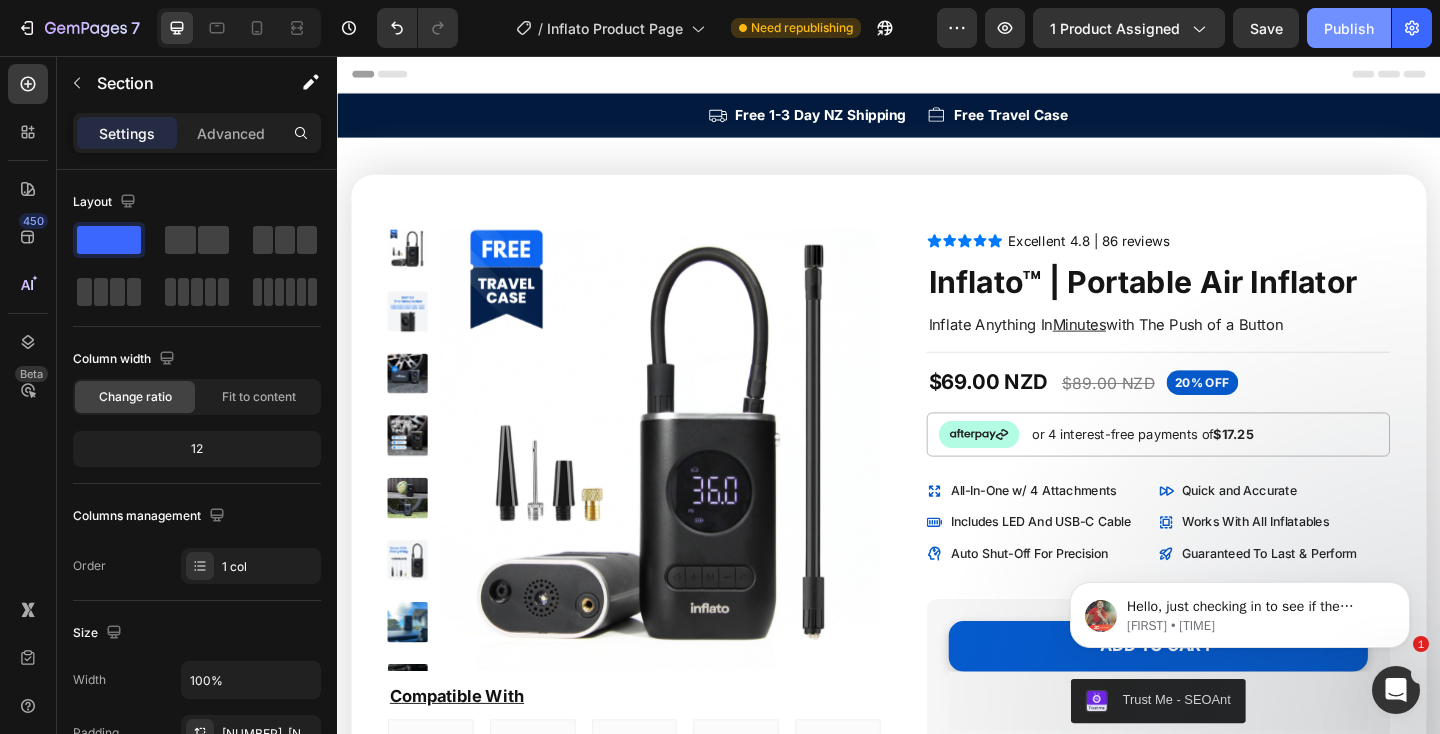 click on "Publish" at bounding box center (1349, 28) 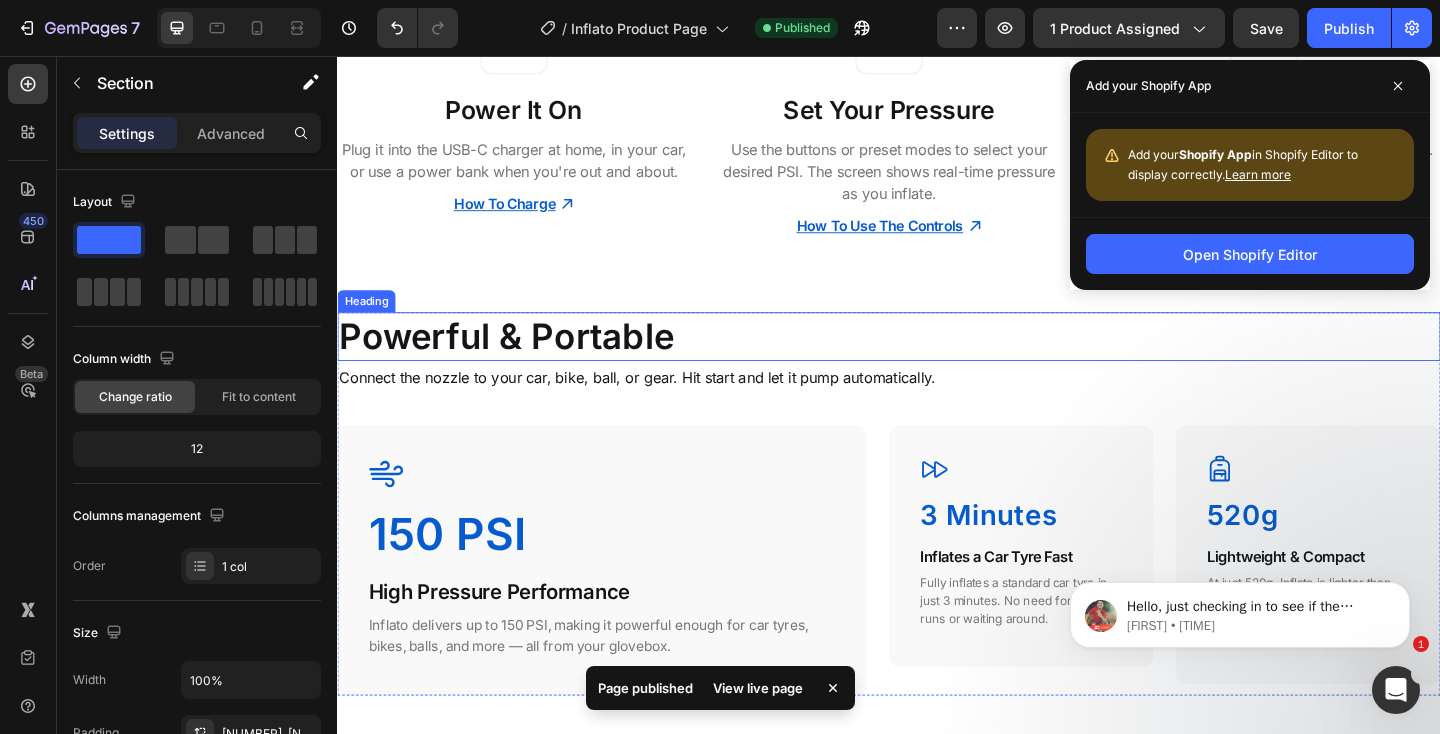 scroll, scrollTop: 4132, scrollLeft: 0, axis: vertical 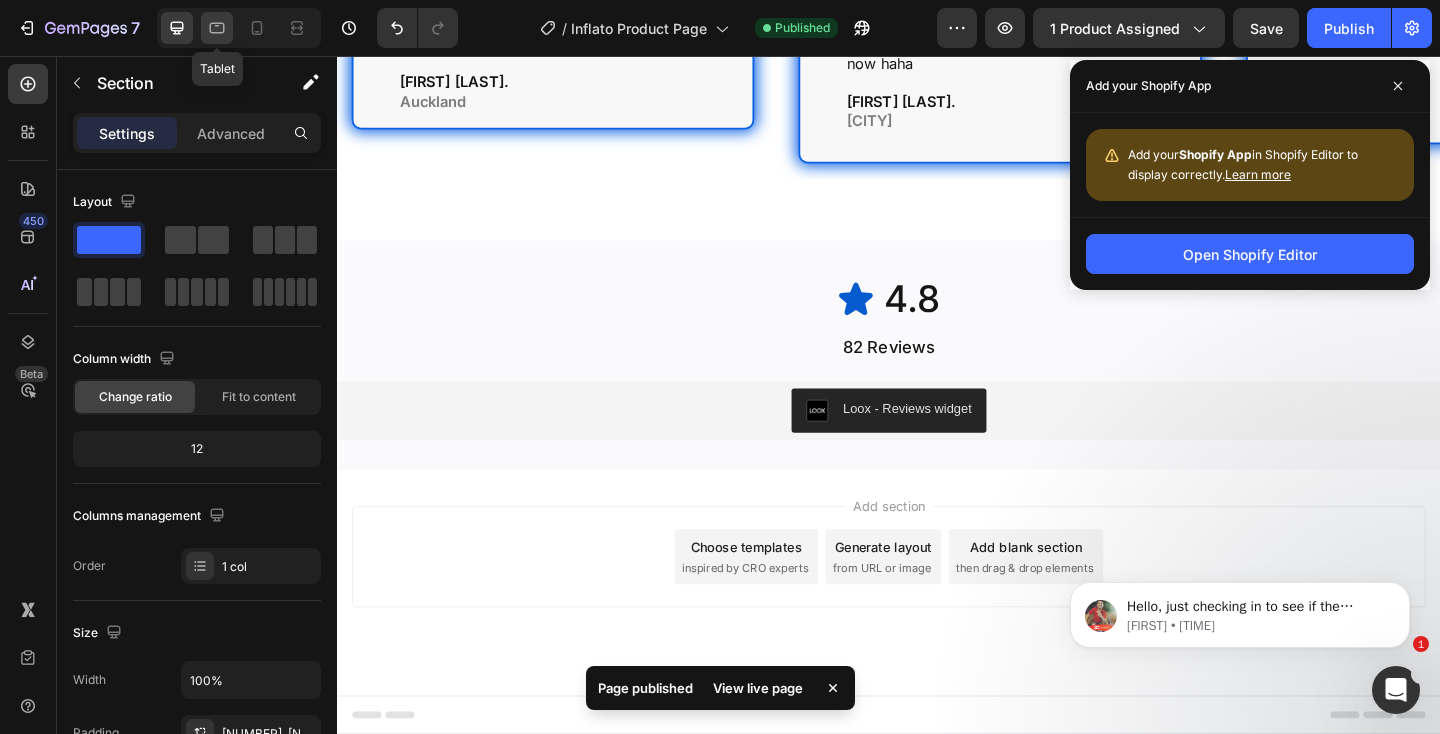 click 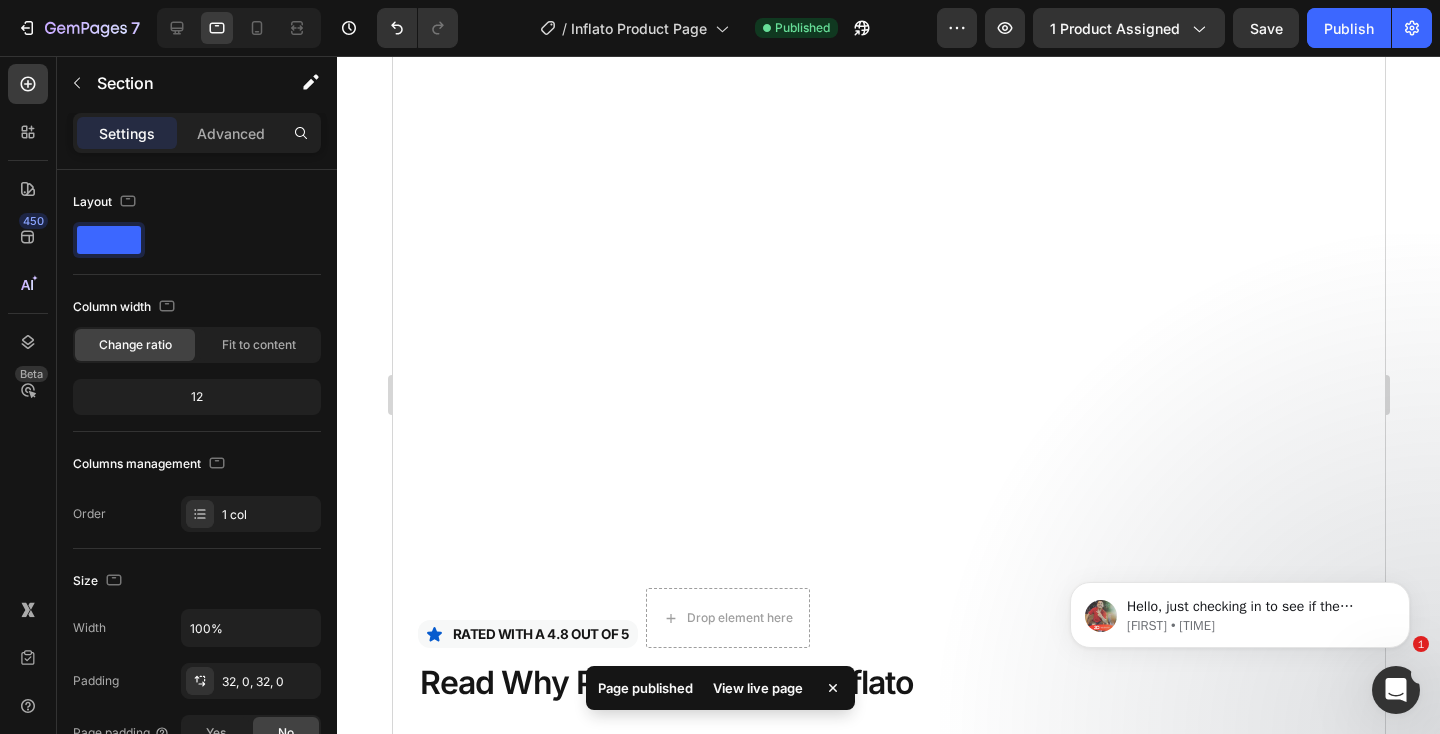 scroll, scrollTop: 3965, scrollLeft: 0, axis: vertical 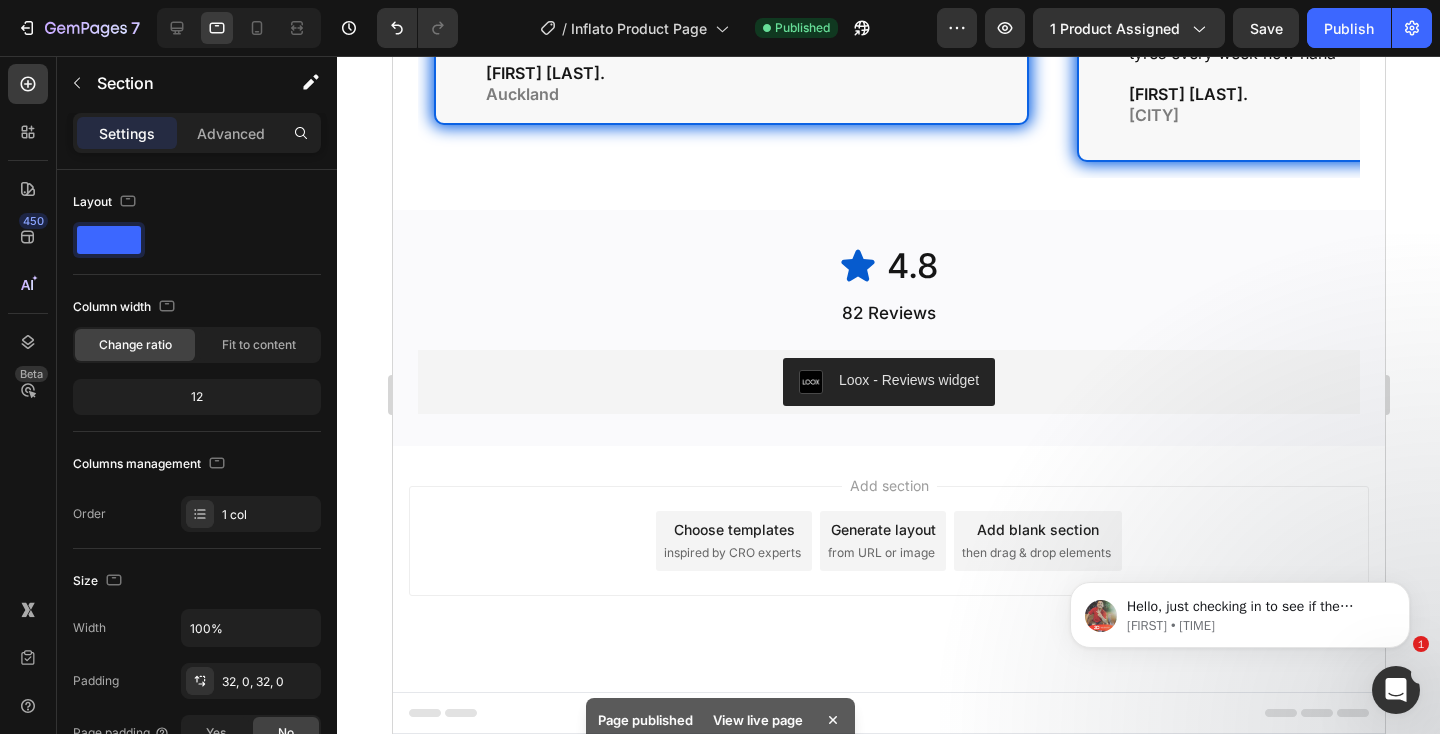 click on "82 Reviews" at bounding box center (888, 313) 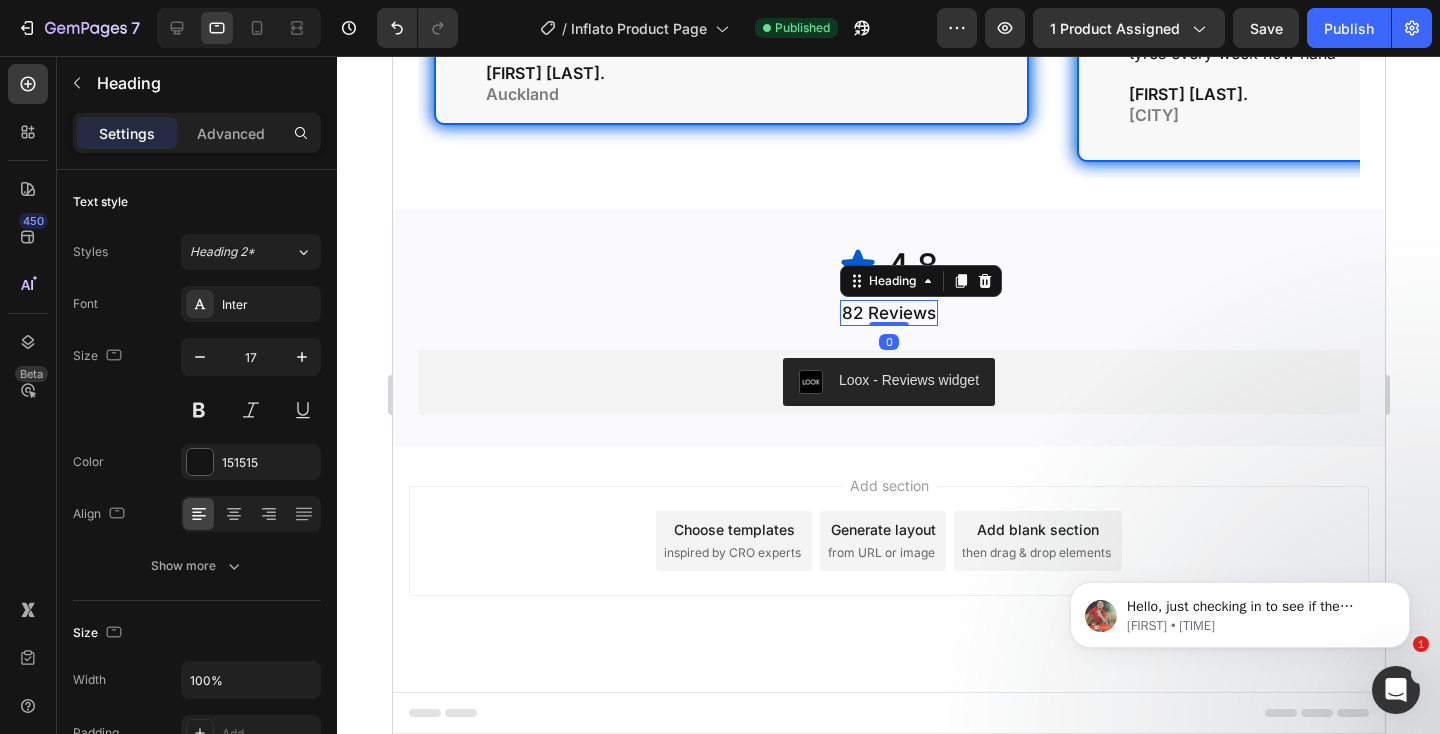 click on "82 Reviews" at bounding box center [888, 313] 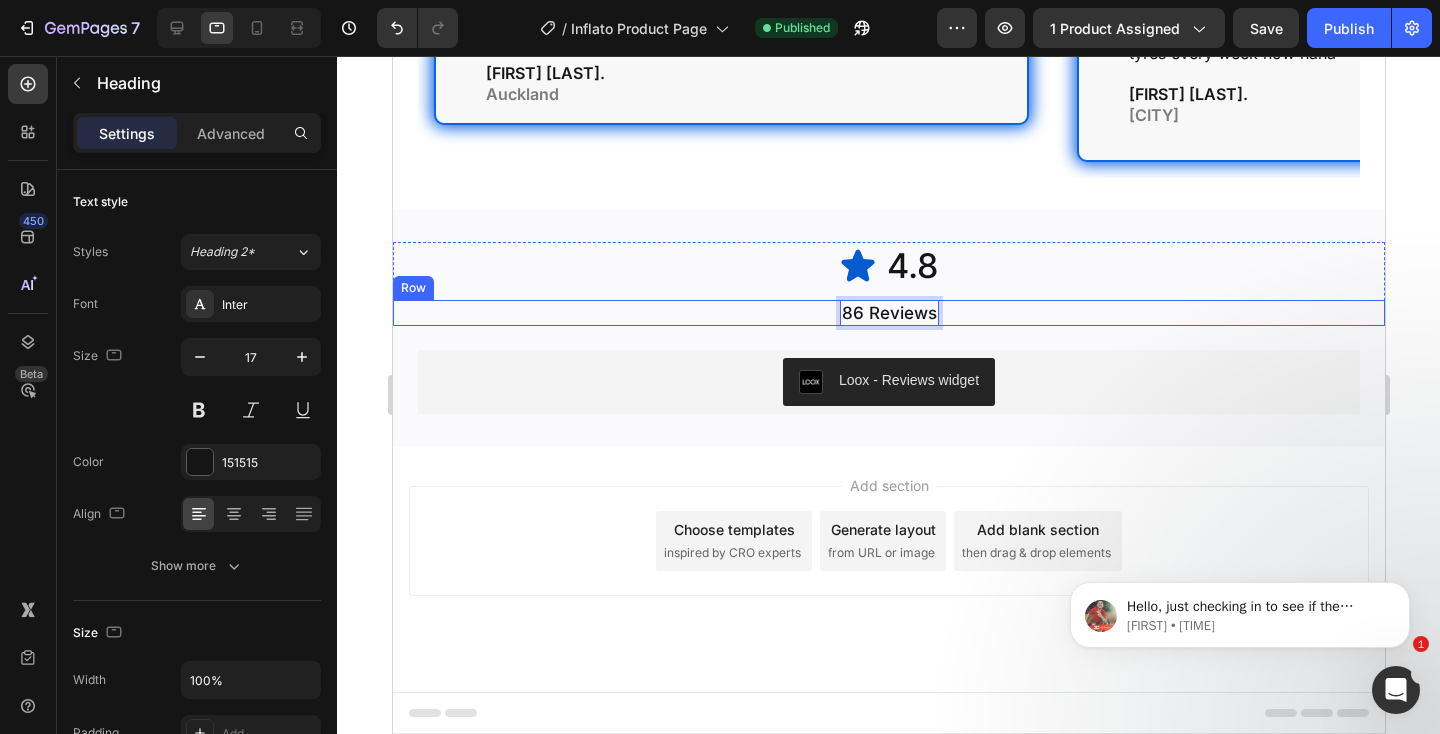 click on "Icon 4.8 Heading Row" at bounding box center (888, 266) 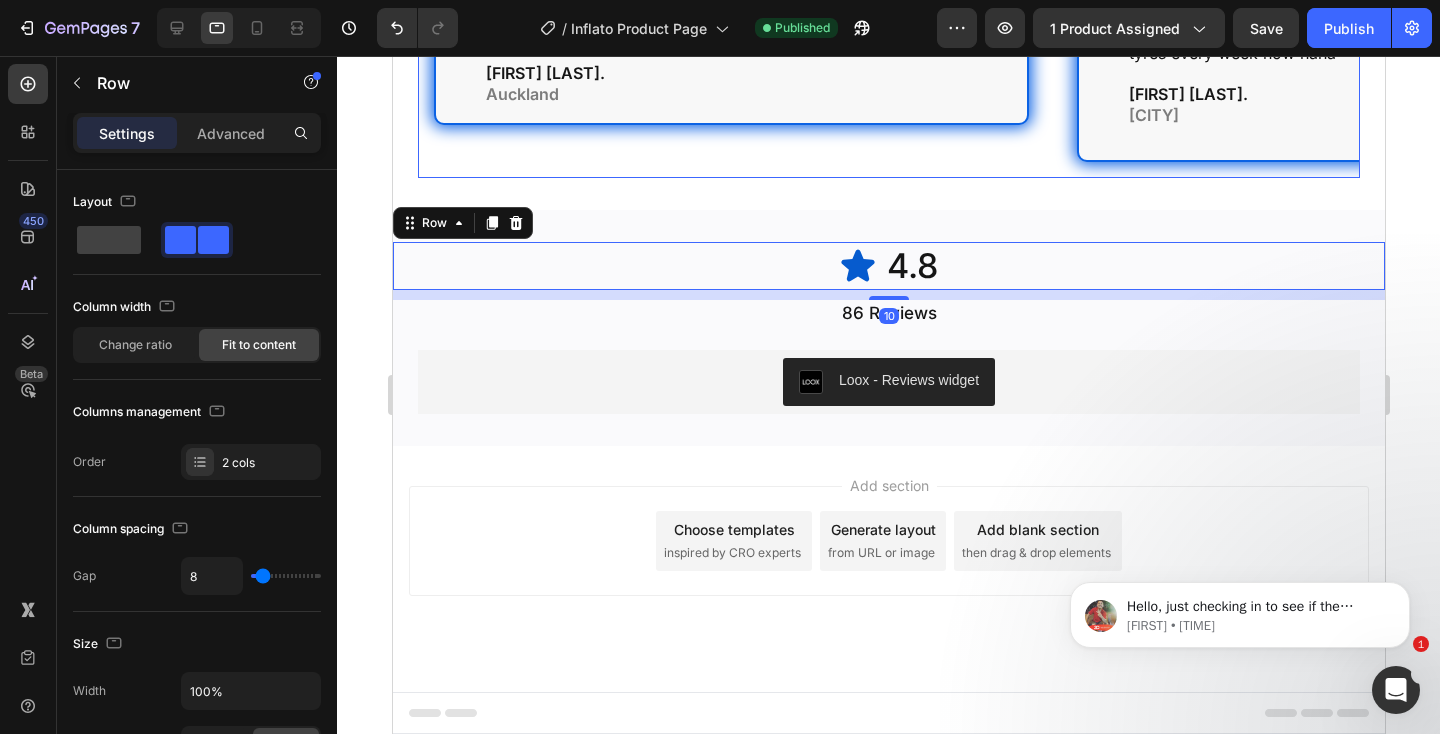 click on "Icon Icon Icon Icon Icon Icon List Didn’t think I’d use it this much tbh. Chucked it in the boot last week and used it twice already. Nifty little gadget fits nicely right in my glovebox, bloody handy thats for sure. Text Block [FIRST] [LAST]. [CITY] Text Block Row Row" at bounding box center (730, 38) 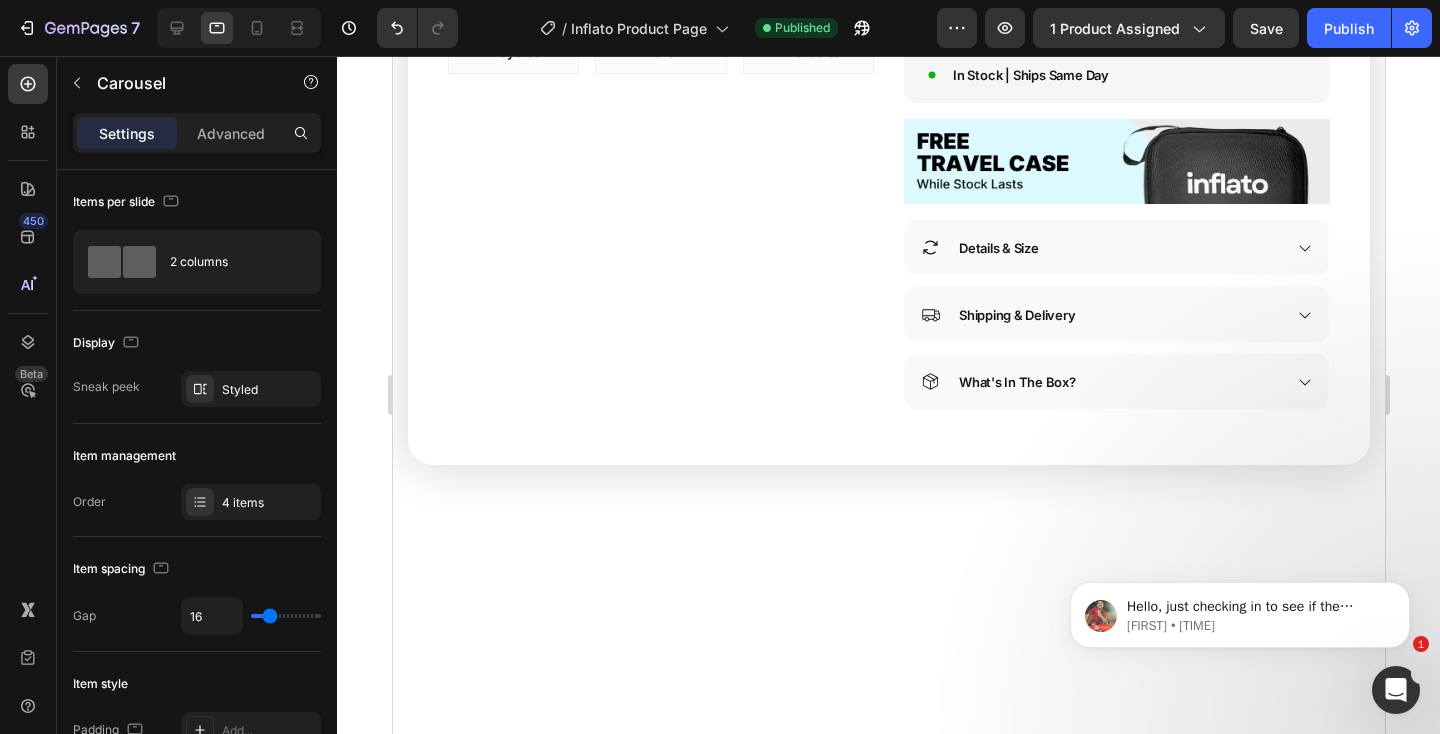 scroll, scrollTop: 0, scrollLeft: 0, axis: both 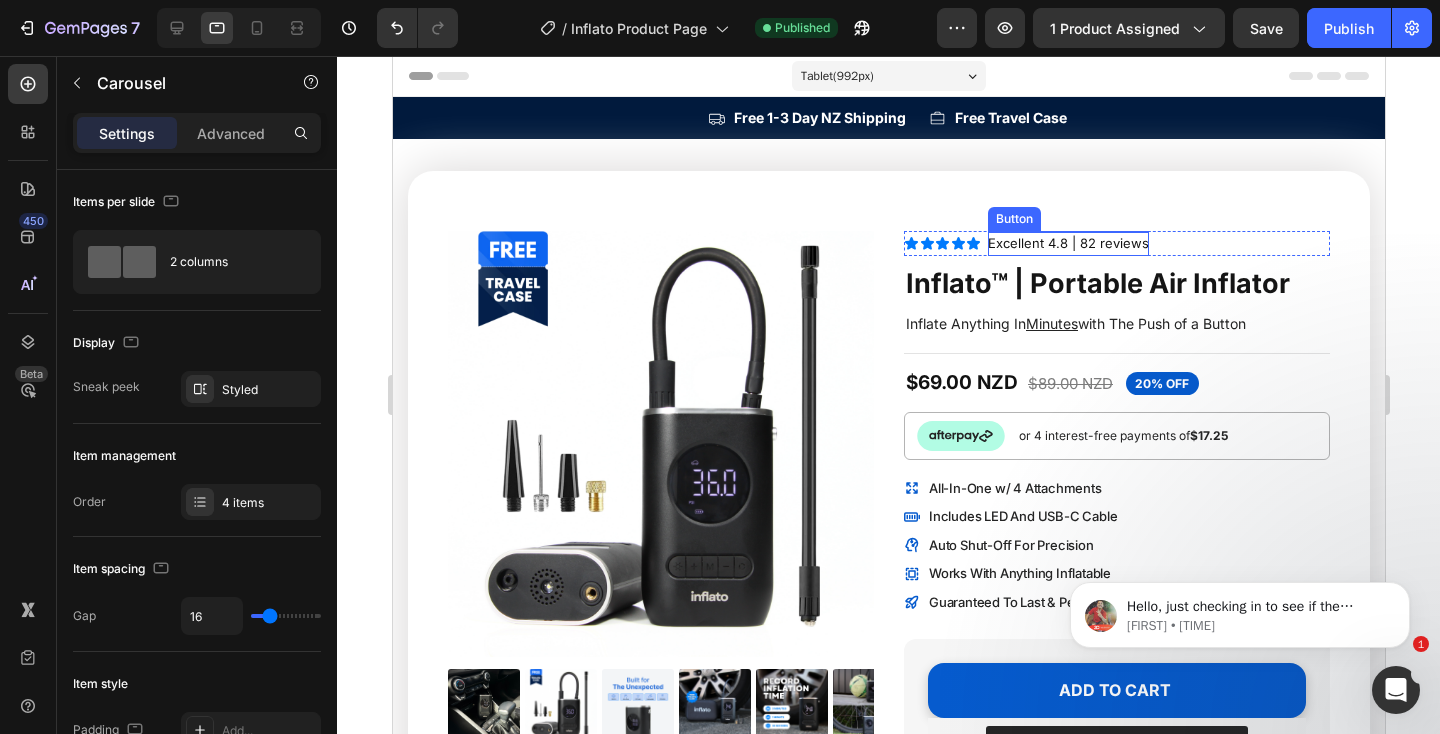 click on "Excellent 4.8 | 82 reviews" at bounding box center (1067, 243) 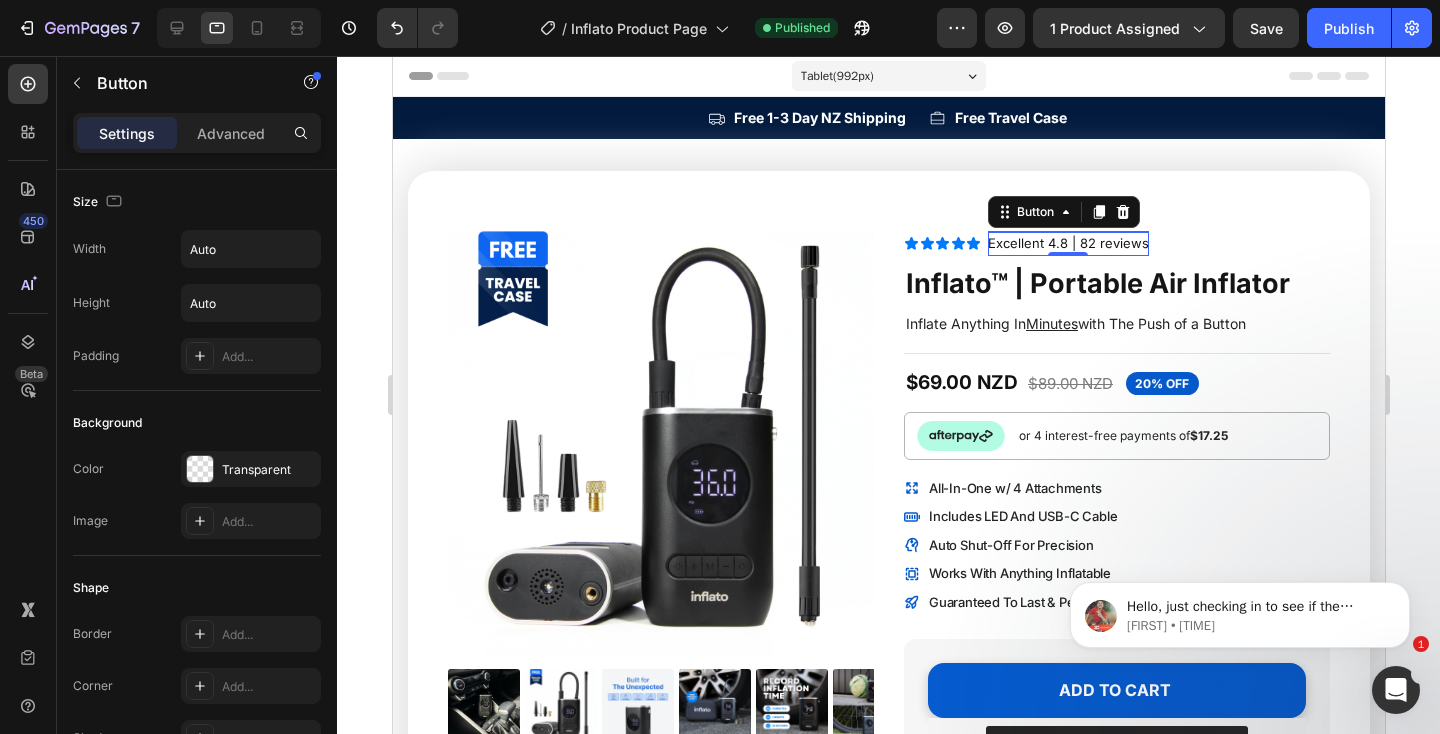 click on "Excellent 4.8 | 82 reviews" at bounding box center [1067, 243] 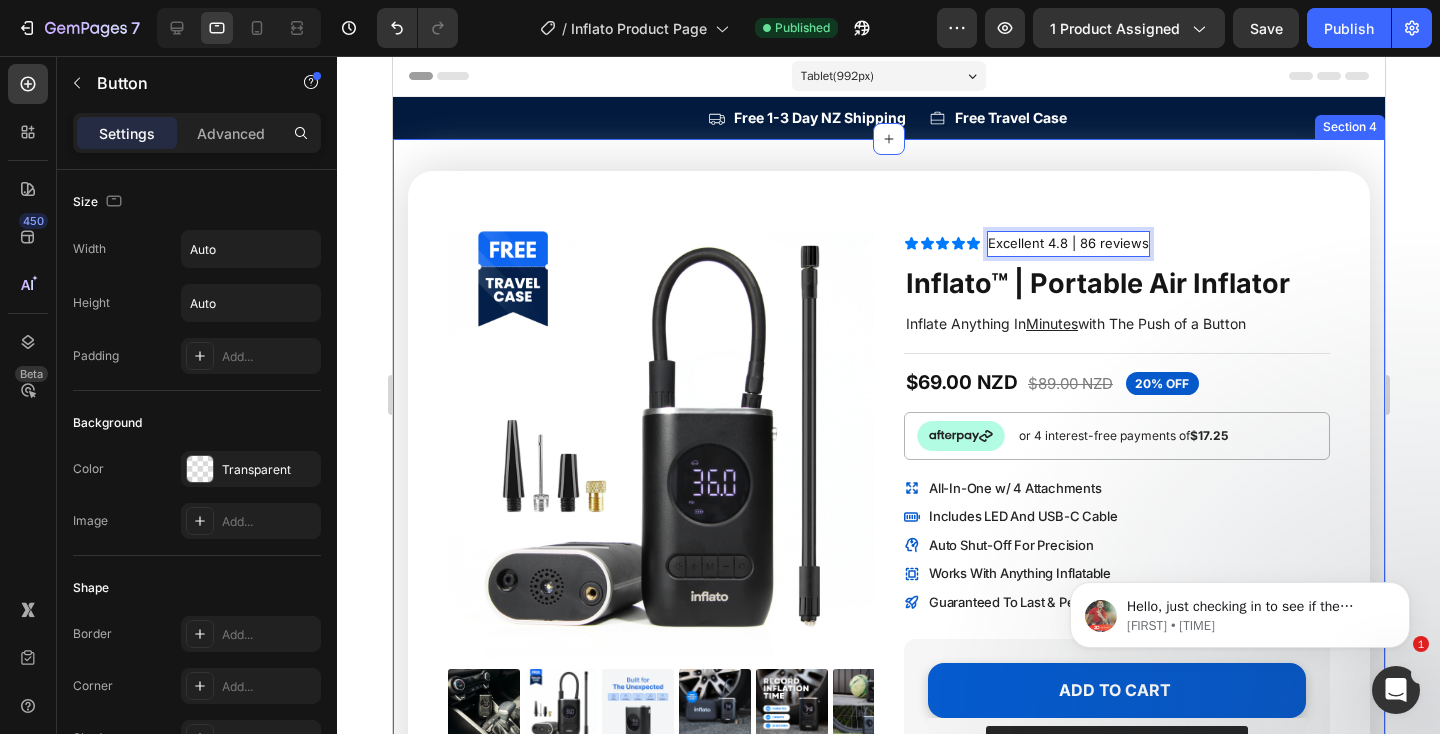 click on "Product Images Compatible With Heading
Icon Cars Text Block Row
Icon Trucks Text Block Row
Icon Motorcycles Text Block Row Row
Icon Bicycles Text Block Row
Icon Balls Text Block Row
Icon Inflatables Text Block Row Row Row Icon Icon Icon Icon
Icon Icon List Excellent 4.8 | 86 reviews Button   0 Row Inflato™ | Portable Air Inflator Heading Inflate Anything In  Minutes  with The Push of a Button Text Block                Title Line $69.00 NZD Product Price Product Price $89.00 NZD Product Price Product Price 20% OFF Text Block Row Image or 4 interest-free payments of  $17.25 Text Block Row
All-In-One w/ 4 Attachments
Includes LED And USB-C Cable
Auto Shut-Off For Precision
Works With Anything Inflatable
Guaranteed To Last & Perform Item List ADD TO CART Add to Cart SEOAnt ‑ Trust Badges & Icon                Title Line" at bounding box center (888, 778) 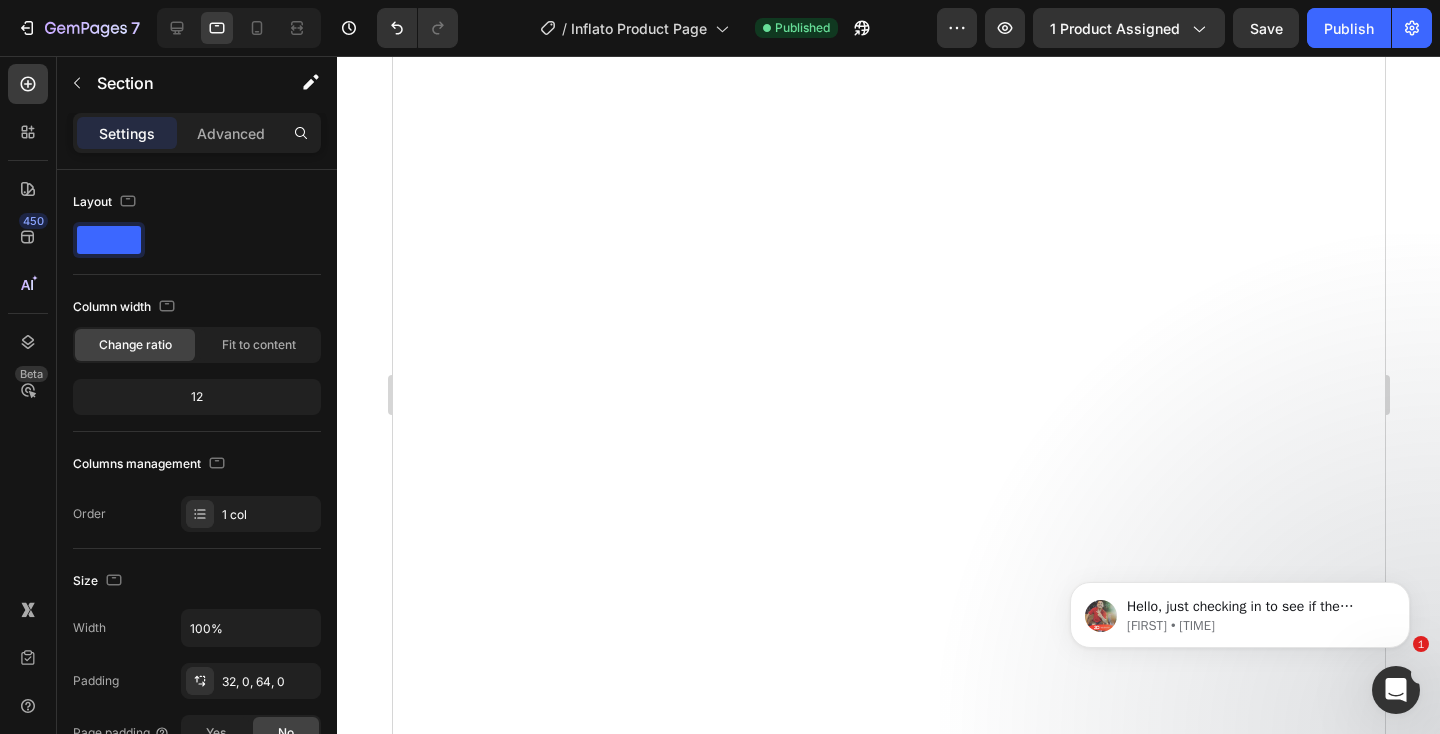 scroll, scrollTop: 3945, scrollLeft: 0, axis: vertical 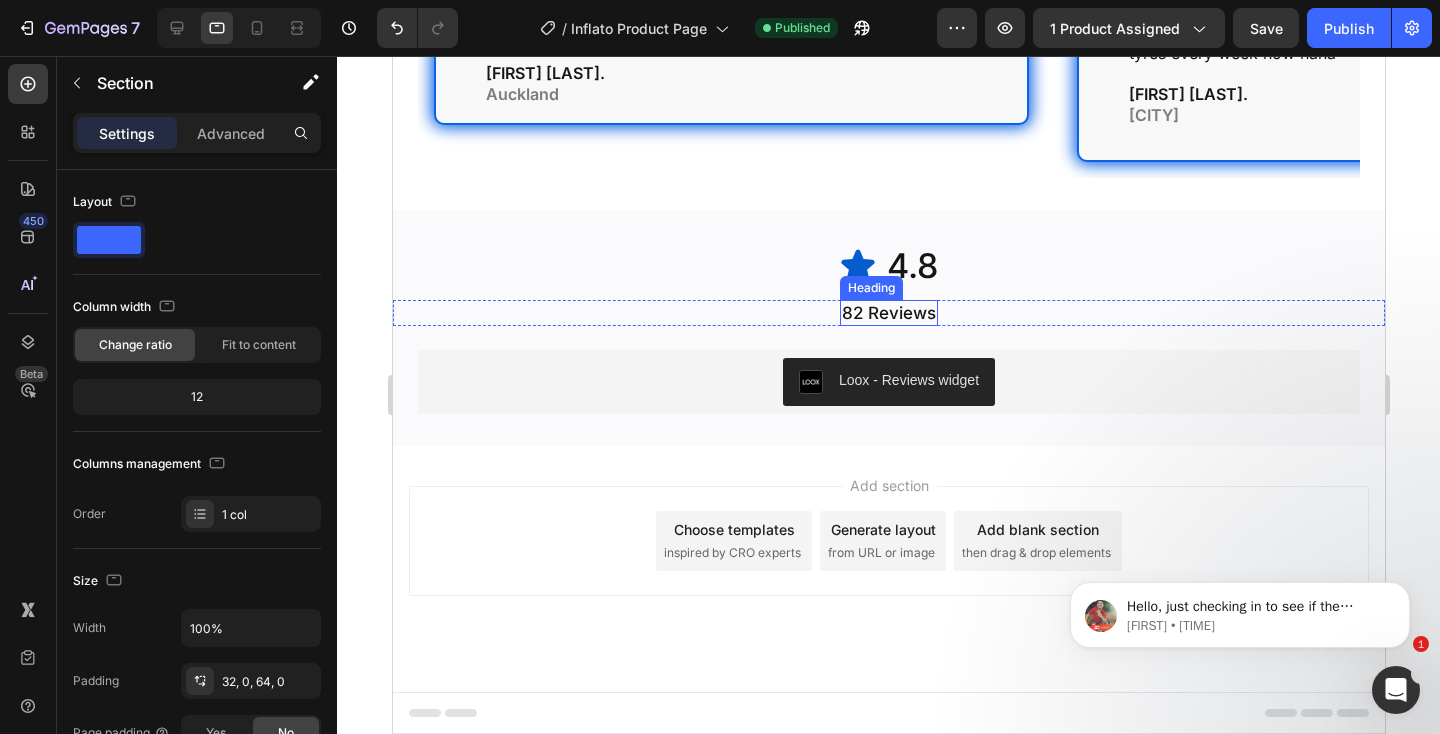 click on "82 Reviews" at bounding box center [888, 313] 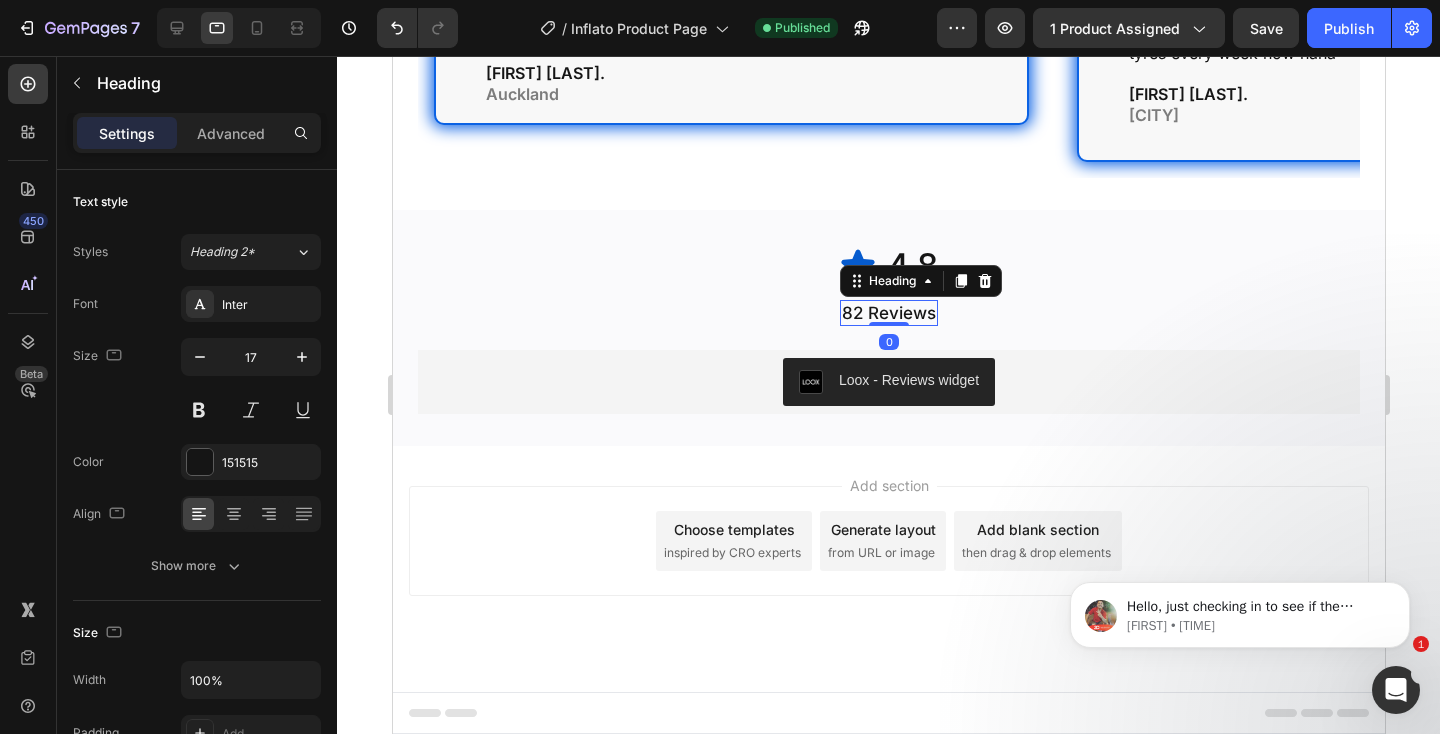 click on "82 Reviews" at bounding box center (888, 313) 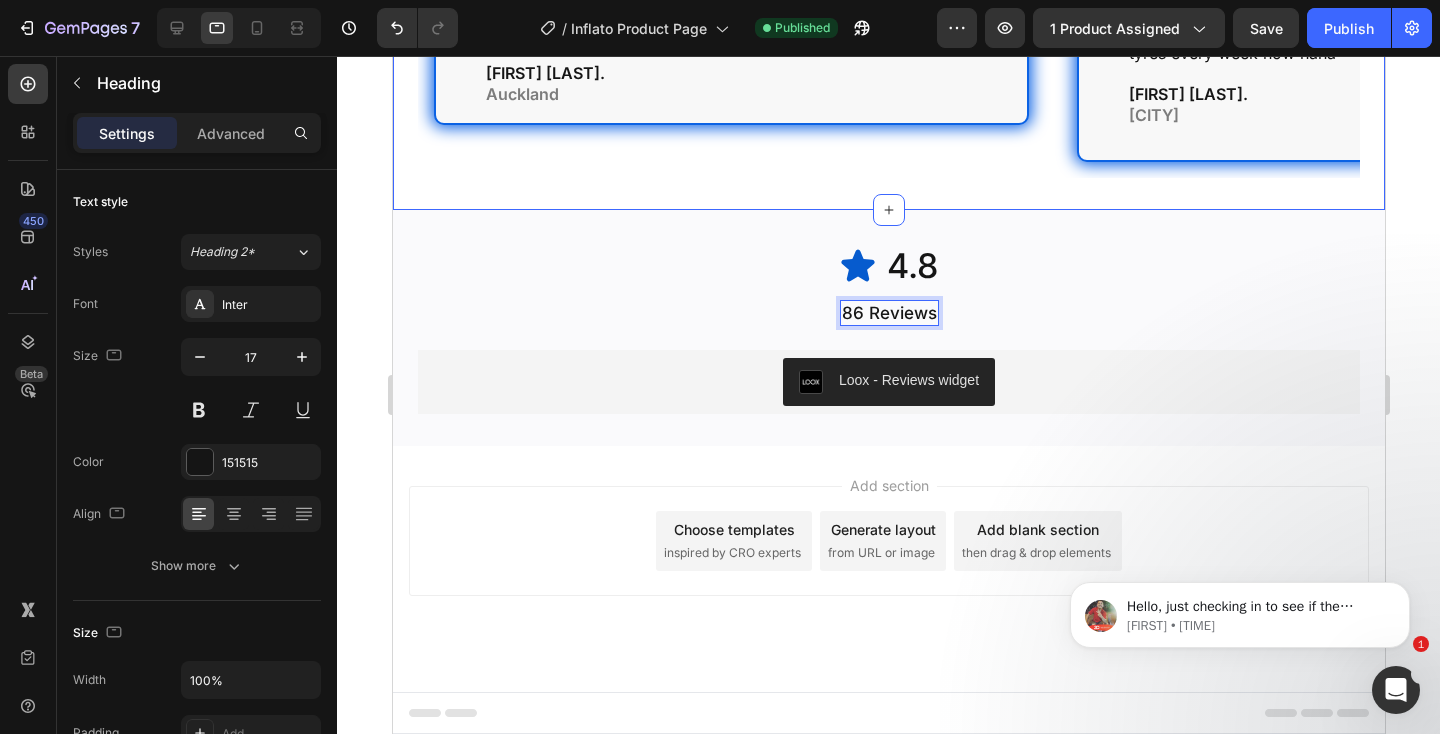 click on "Icon Icon Icon Icon Icon Icon List Didn’t think I’d use it this much tbh. Chucked it in the boot last week and used it twice already. Nifty little gadget fits nicely right in my glovebox, bloody handy thats for sure. Text Block [FIRST] [LAST]. [CITY] Text Block Row Row" at bounding box center [730, 38] 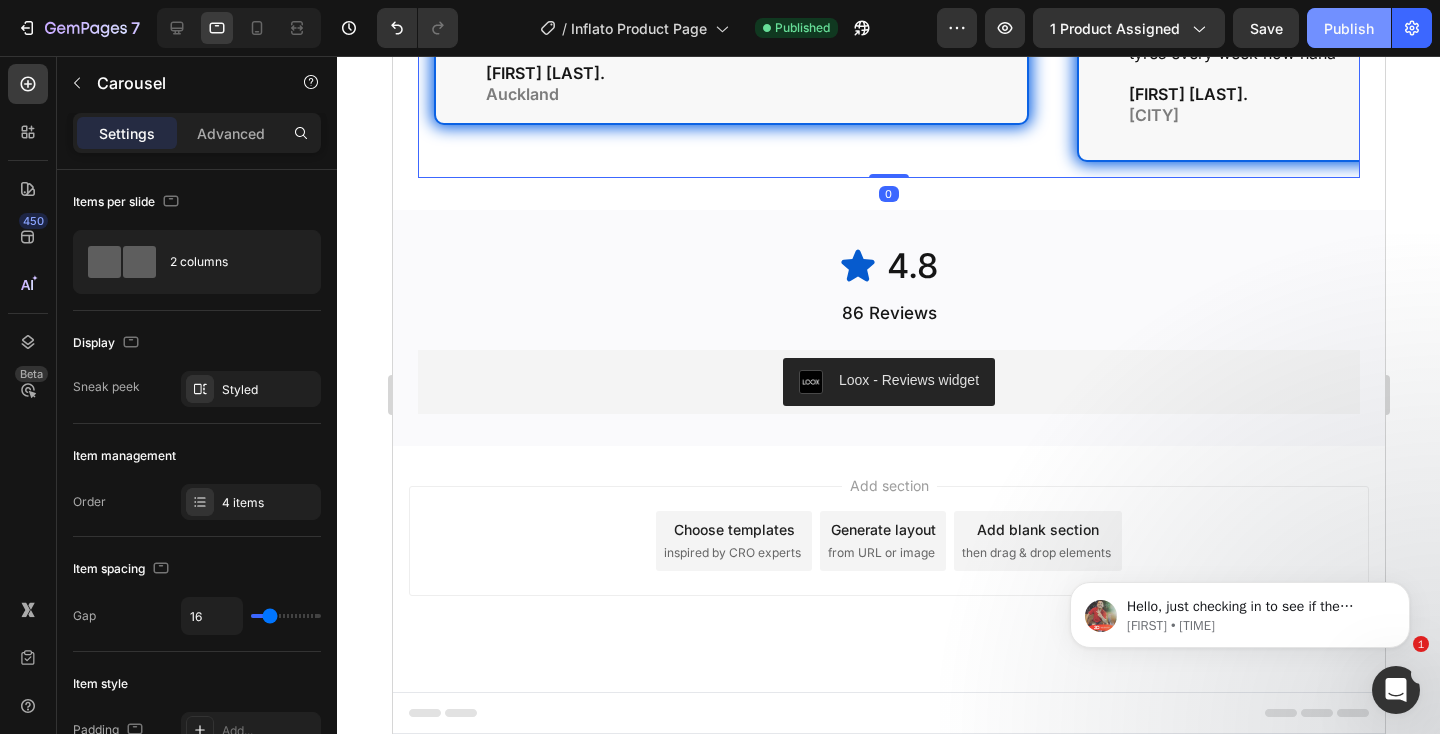 click on "Publish" 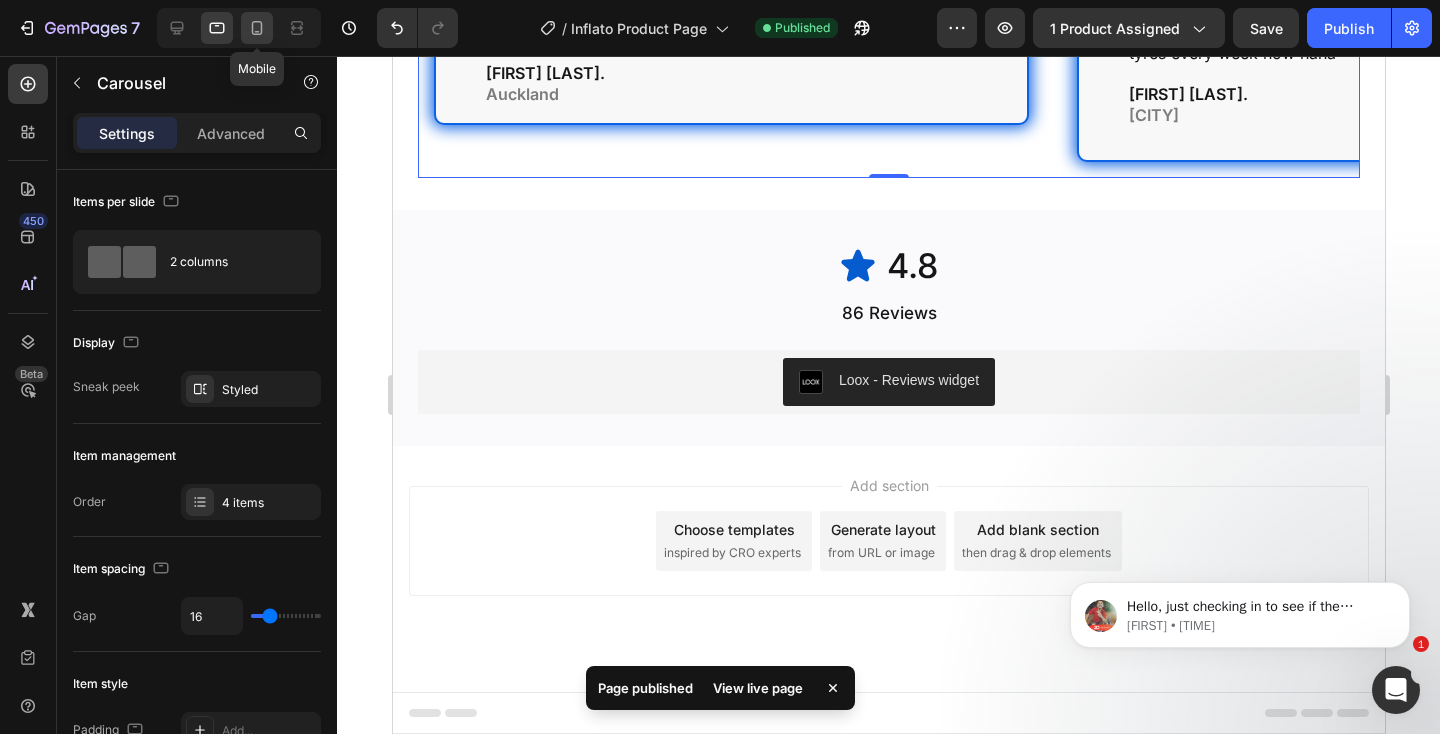 click 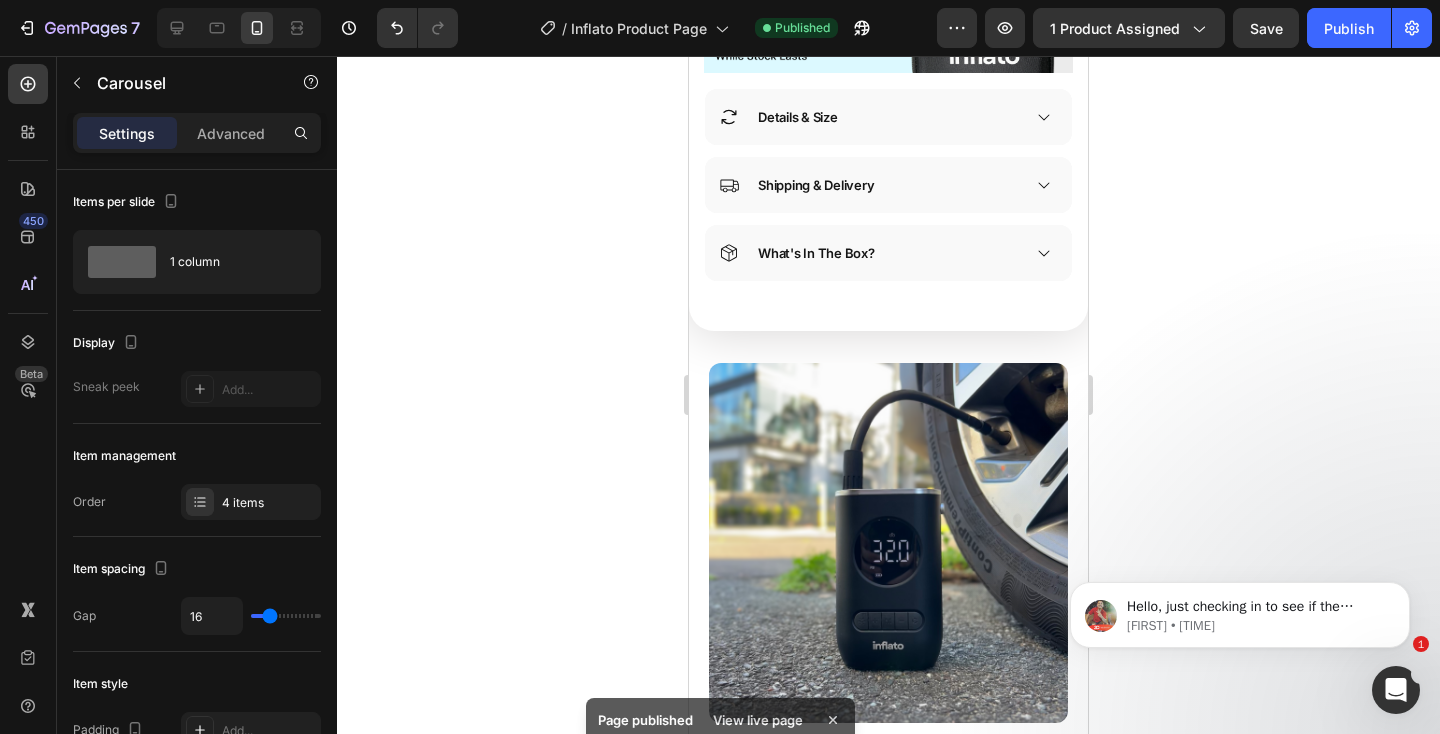 scroll, scrollTop: 0, scrollLeft: 0, axis: both 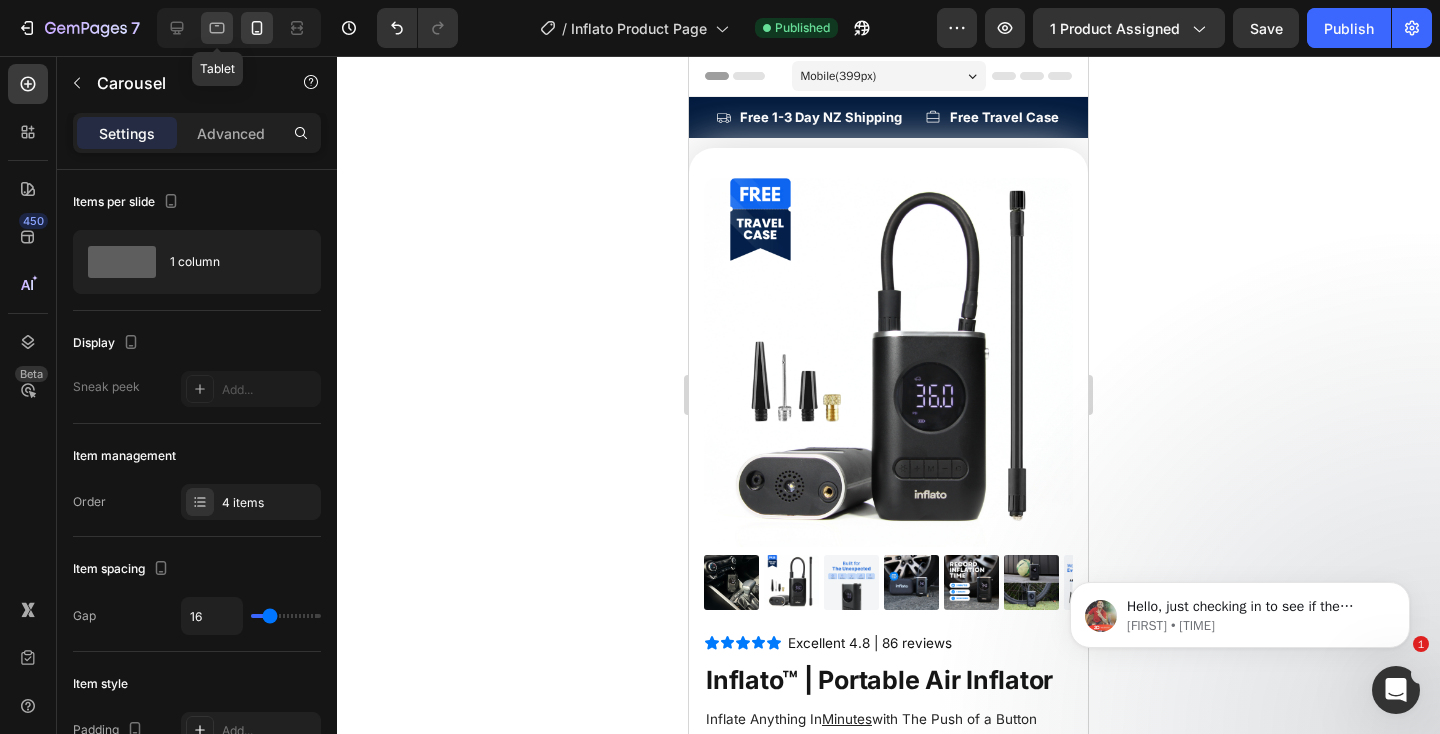 click 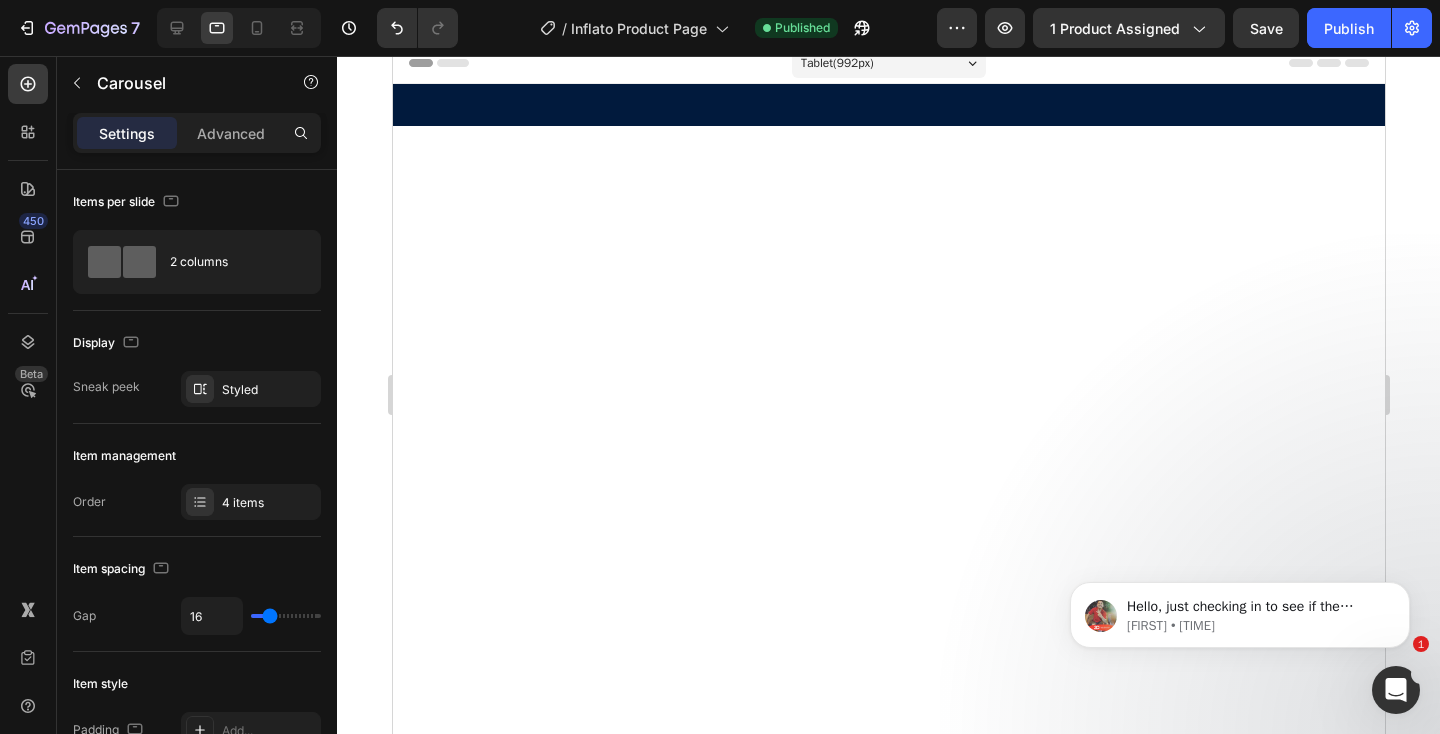 scroll, scrollTop: 3945, scrollLeft: 0, axis: vertical 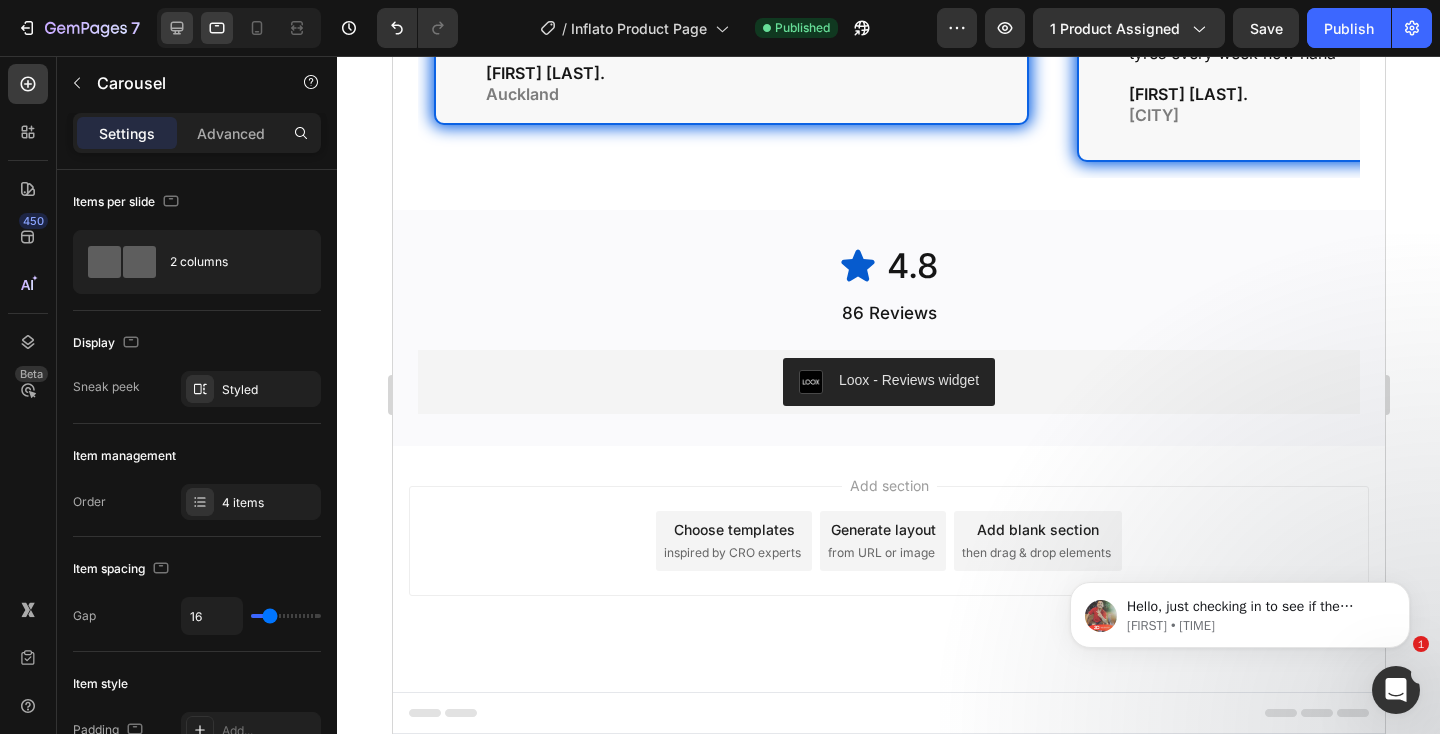 click 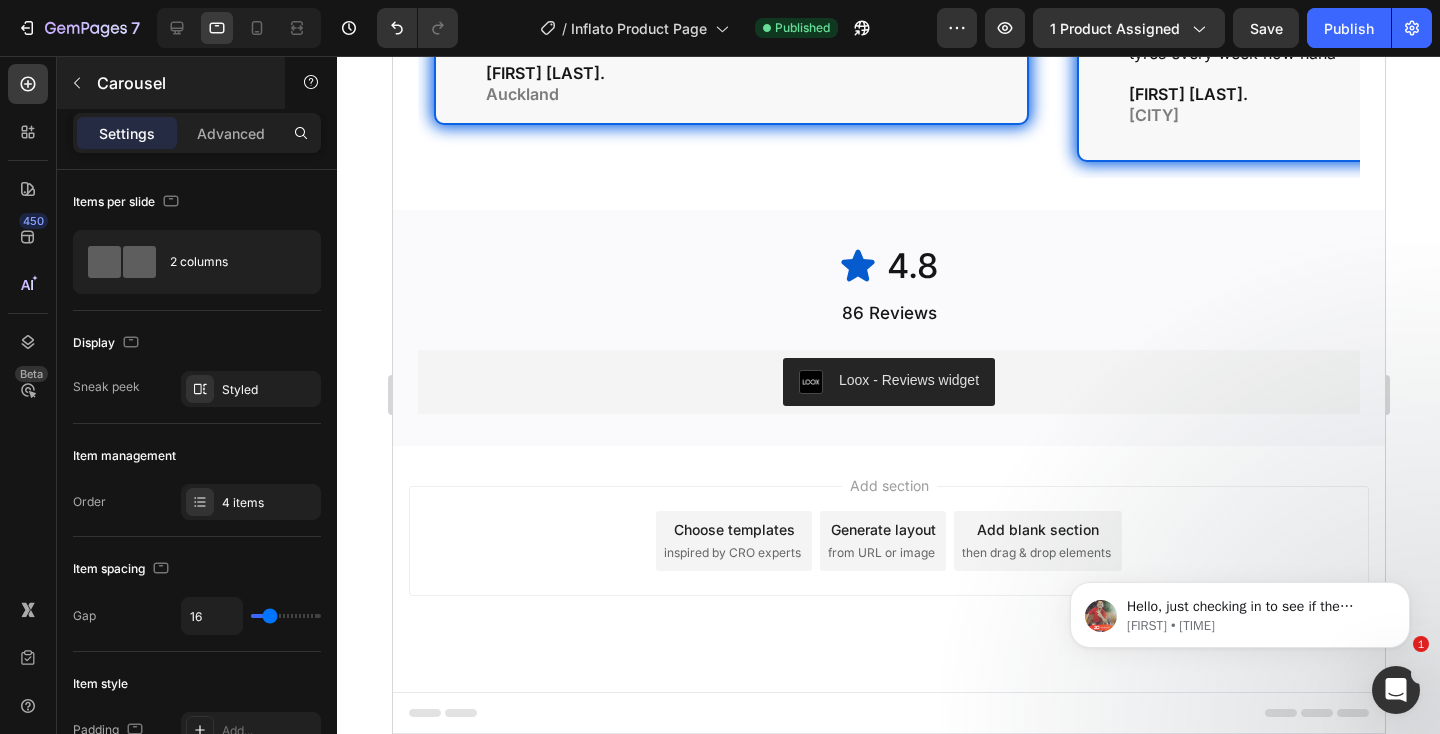 type on "1200" 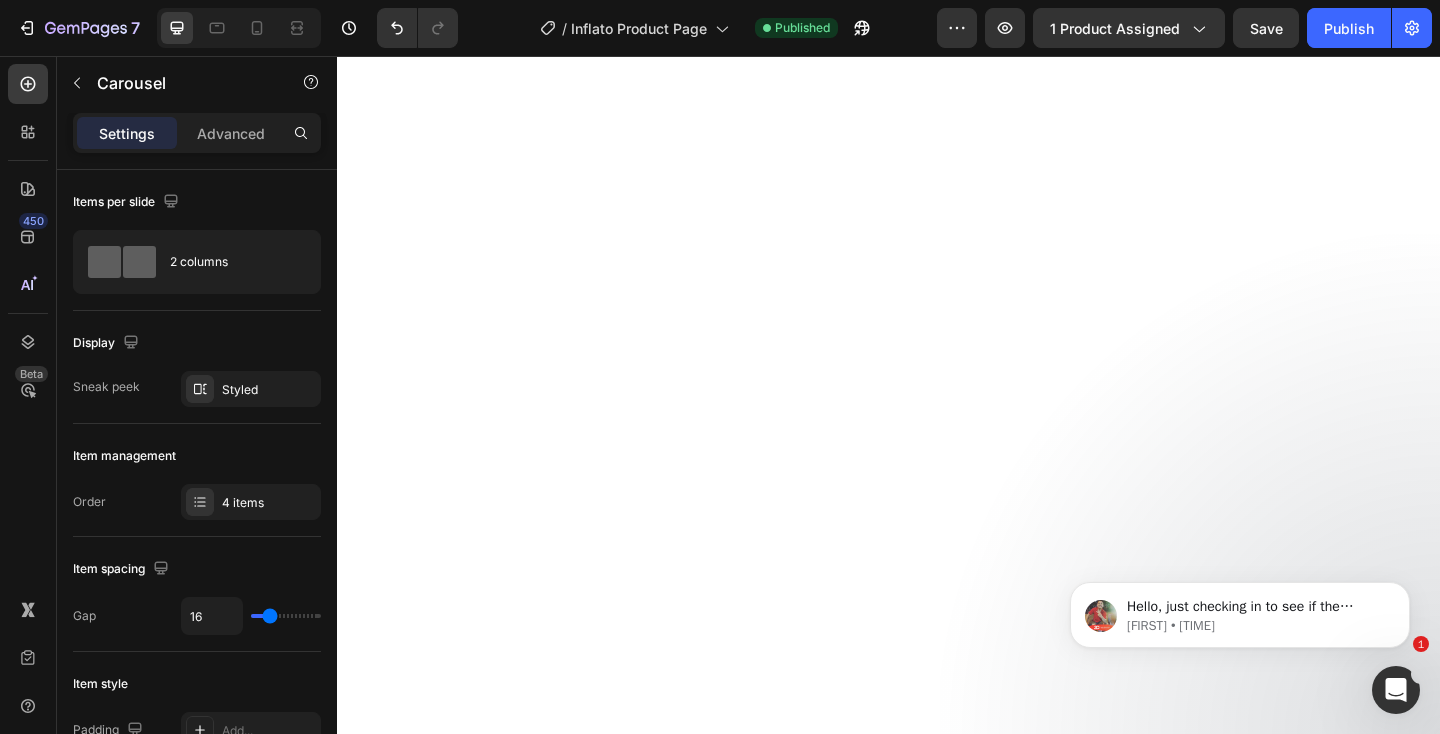 scroll, scrollTop: 0, scrollLeft: 0, axis: both 